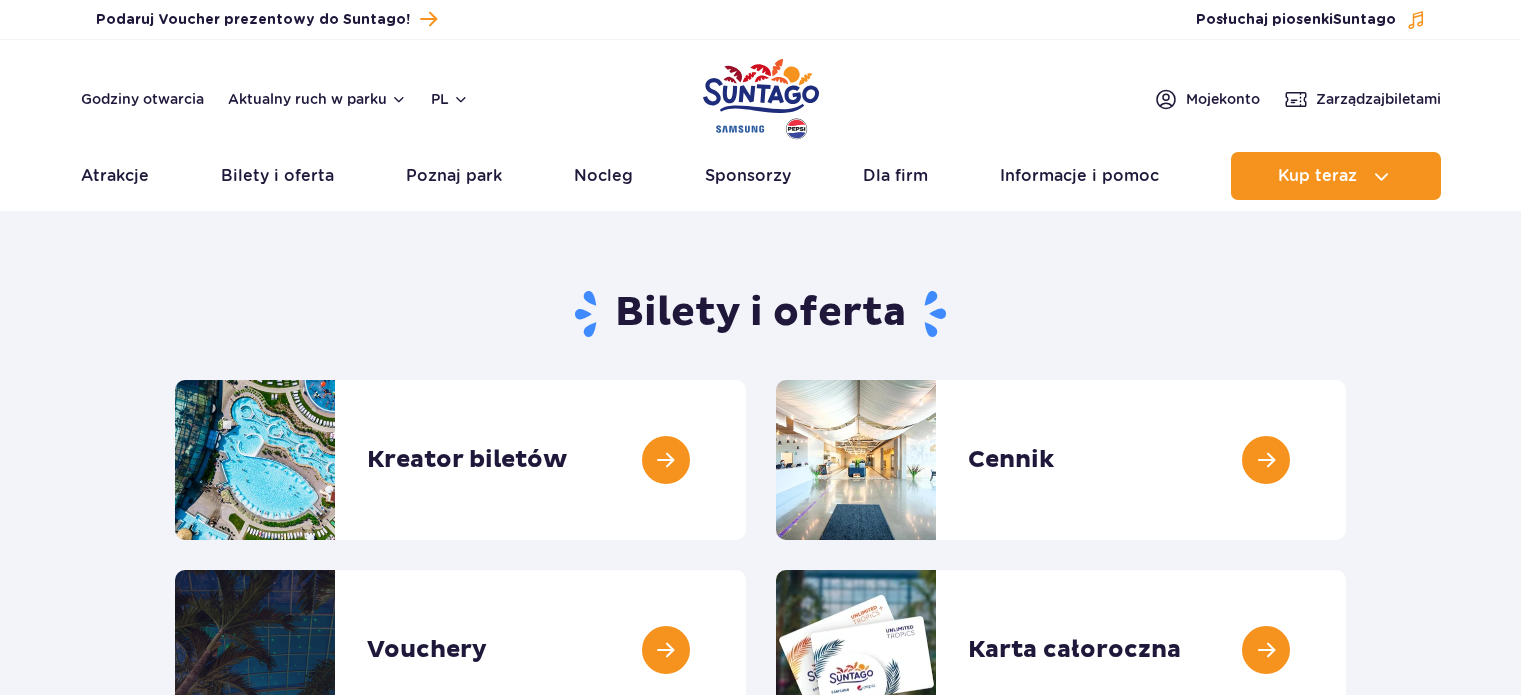 scroll, scrollTop: 0, scrollLeft: 0, axis: both 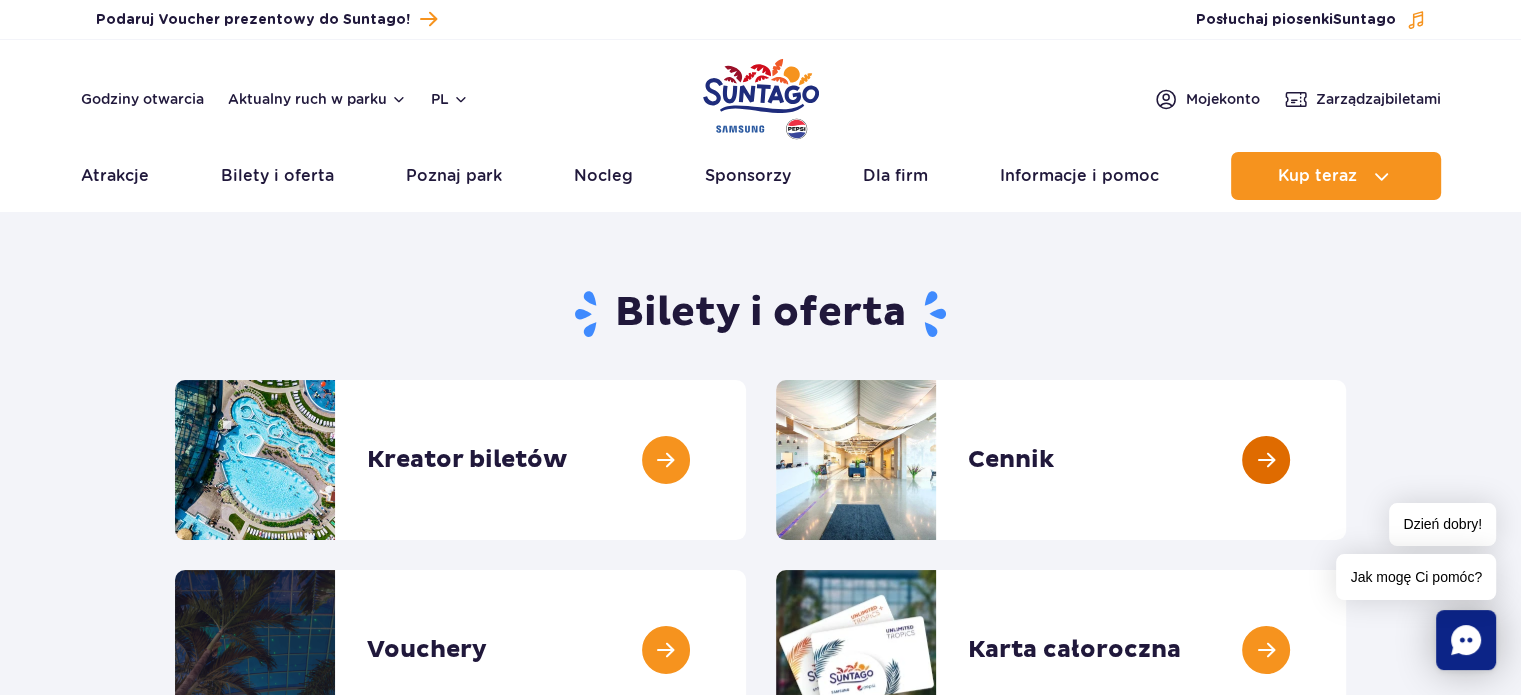 click at bounding box center [1346, 460] 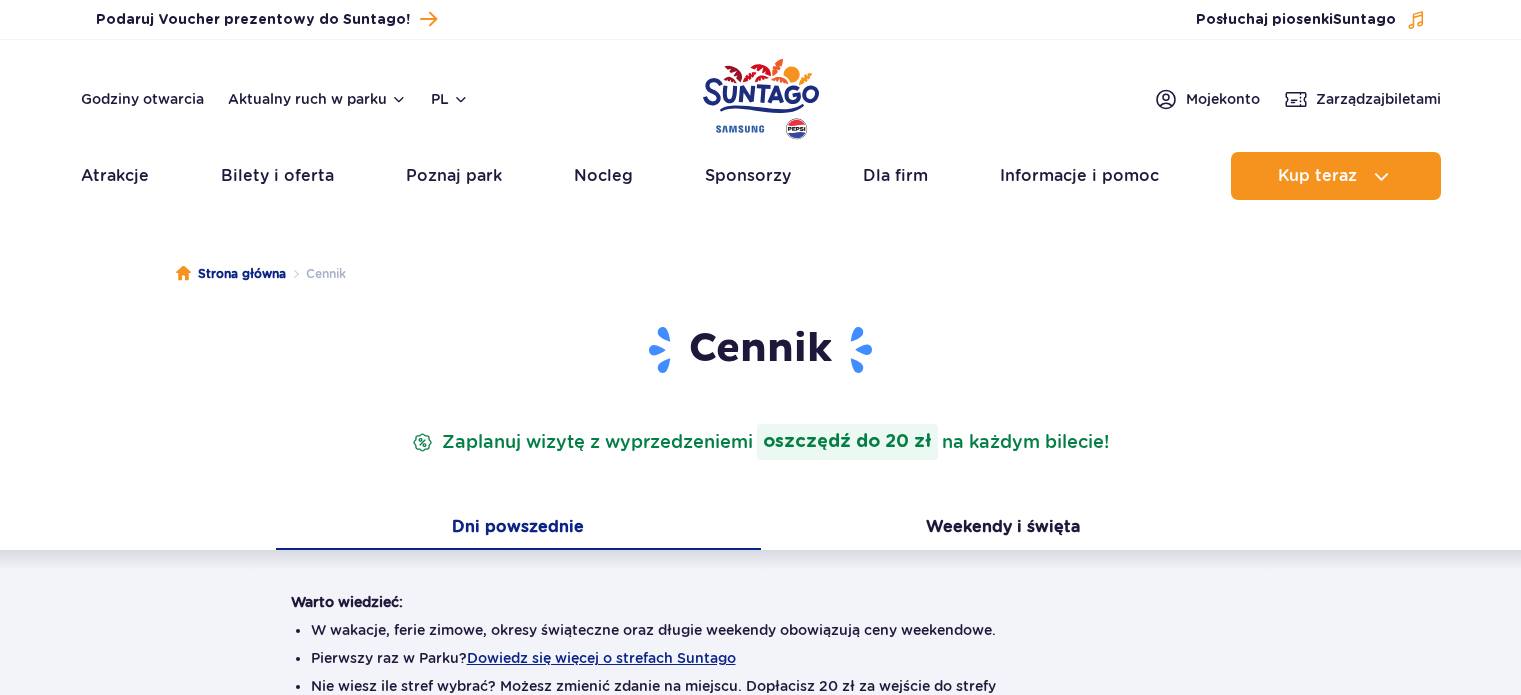 scroll, scrollTop: 0, scrollLeft: 0, axis: both 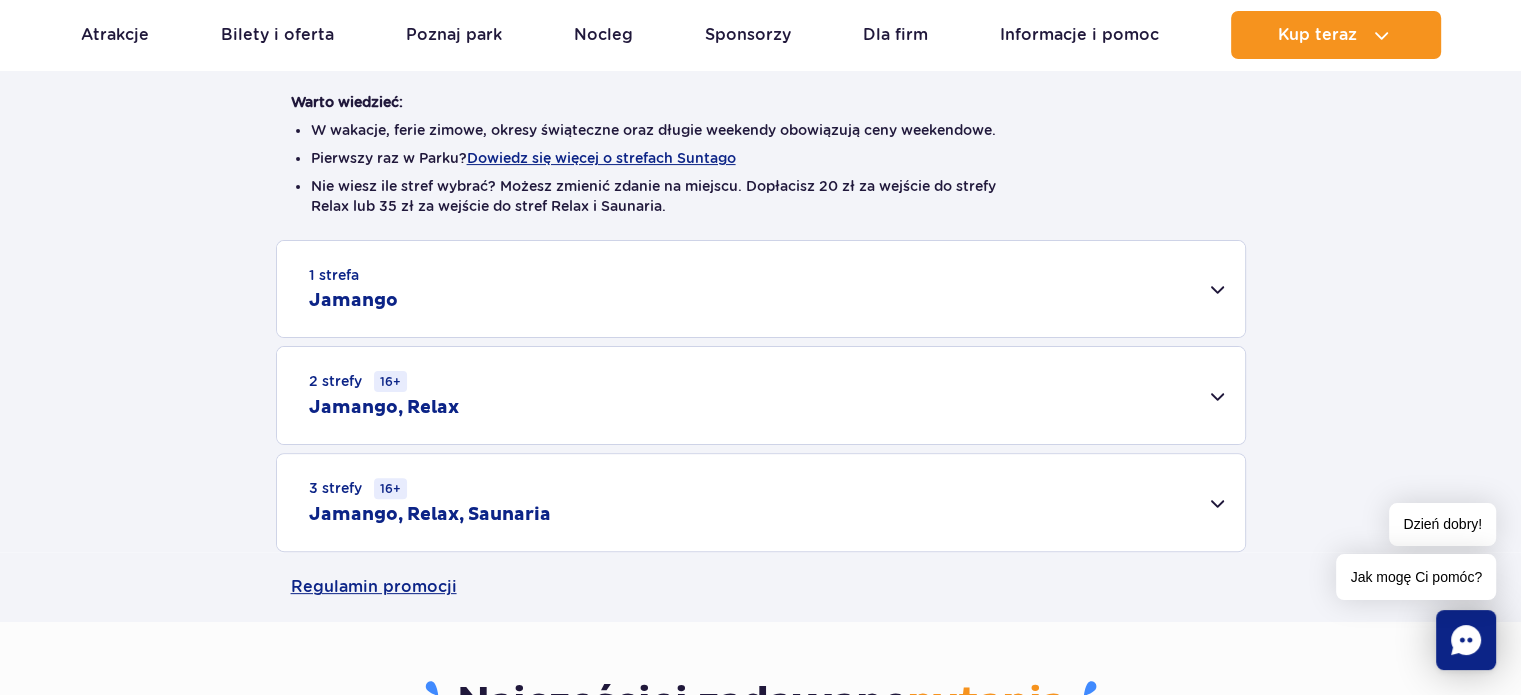 click on "3 strefy  16+
Jamango, Relax, Saunaria" at bounding box center (761, 502) 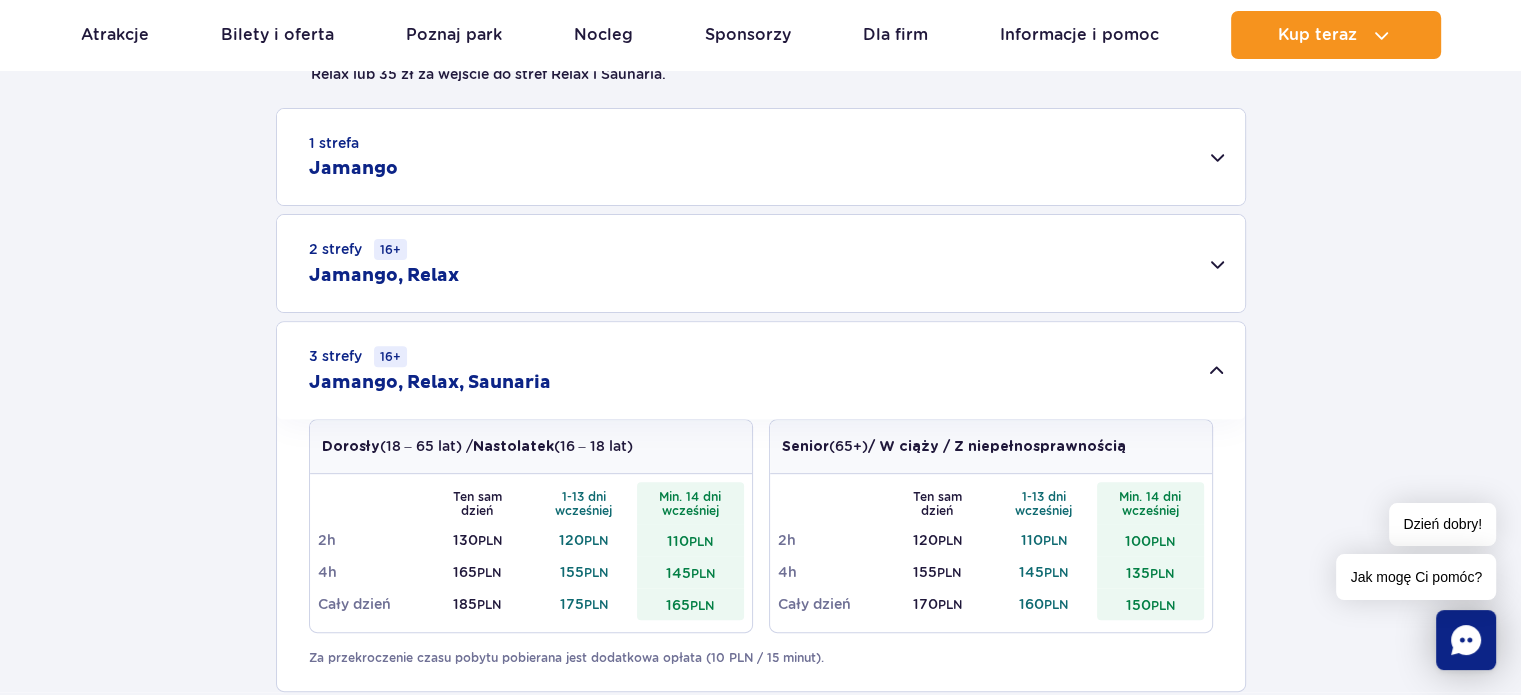 scroll, scrollTop: 600, scrollLeft: 0, axis: vertical 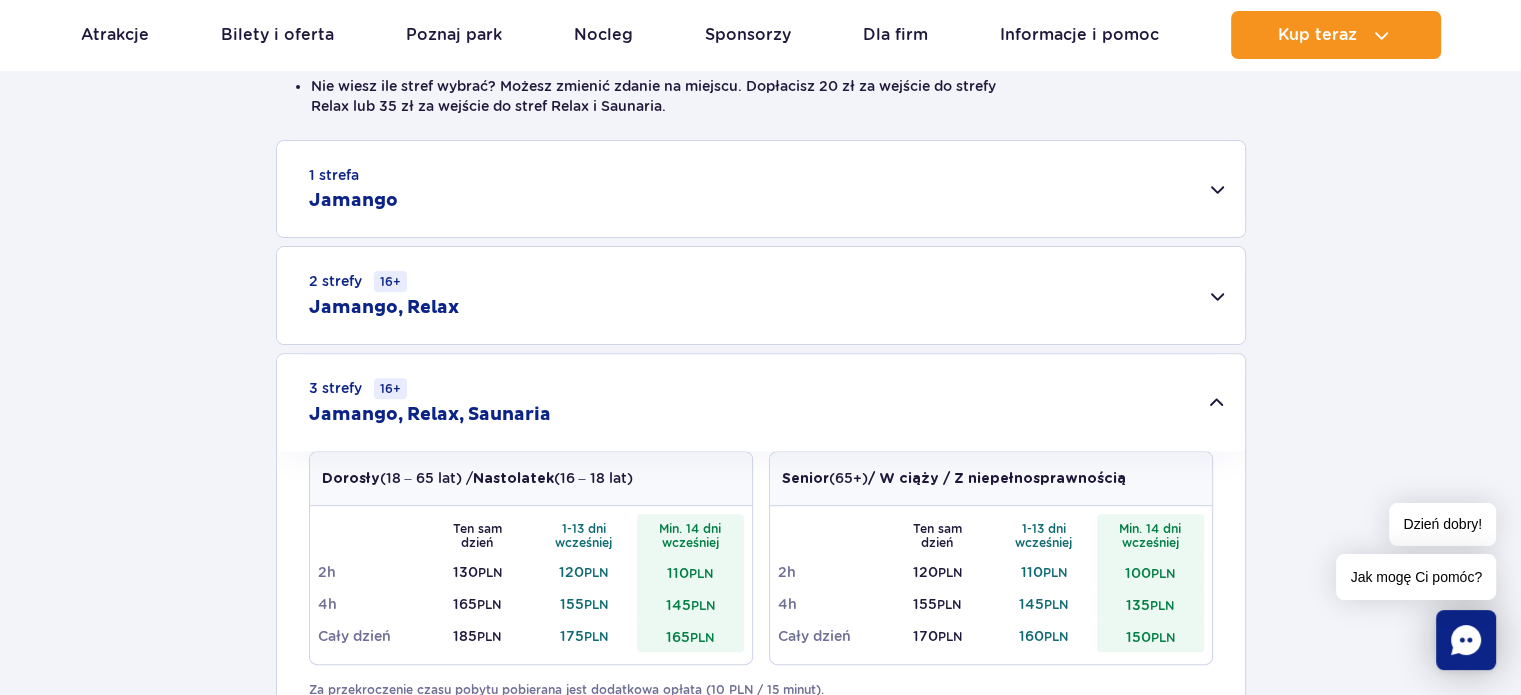 click on "1 strefa
Jamango" at bounding box center [761, 189] 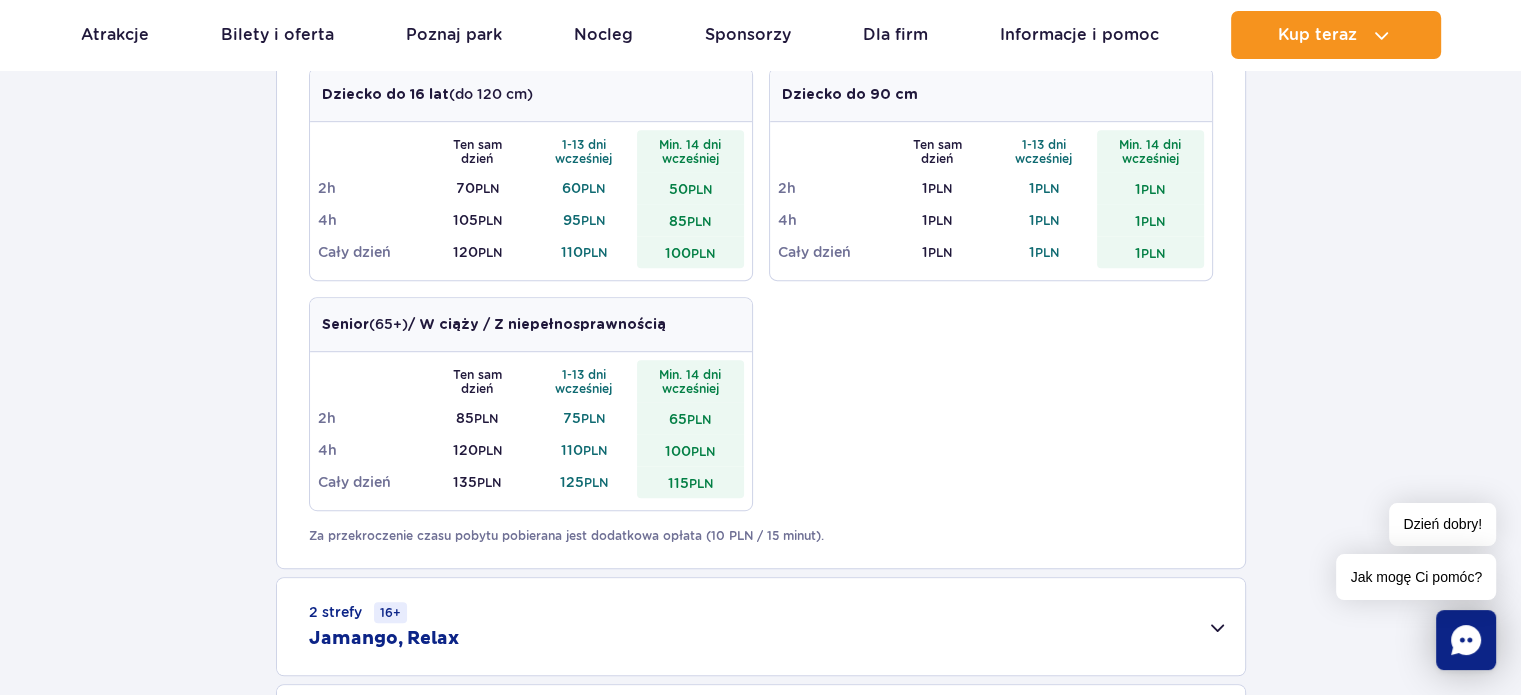scroll, scrollTop: 1300, scrollLeft: 0, axis: vertical 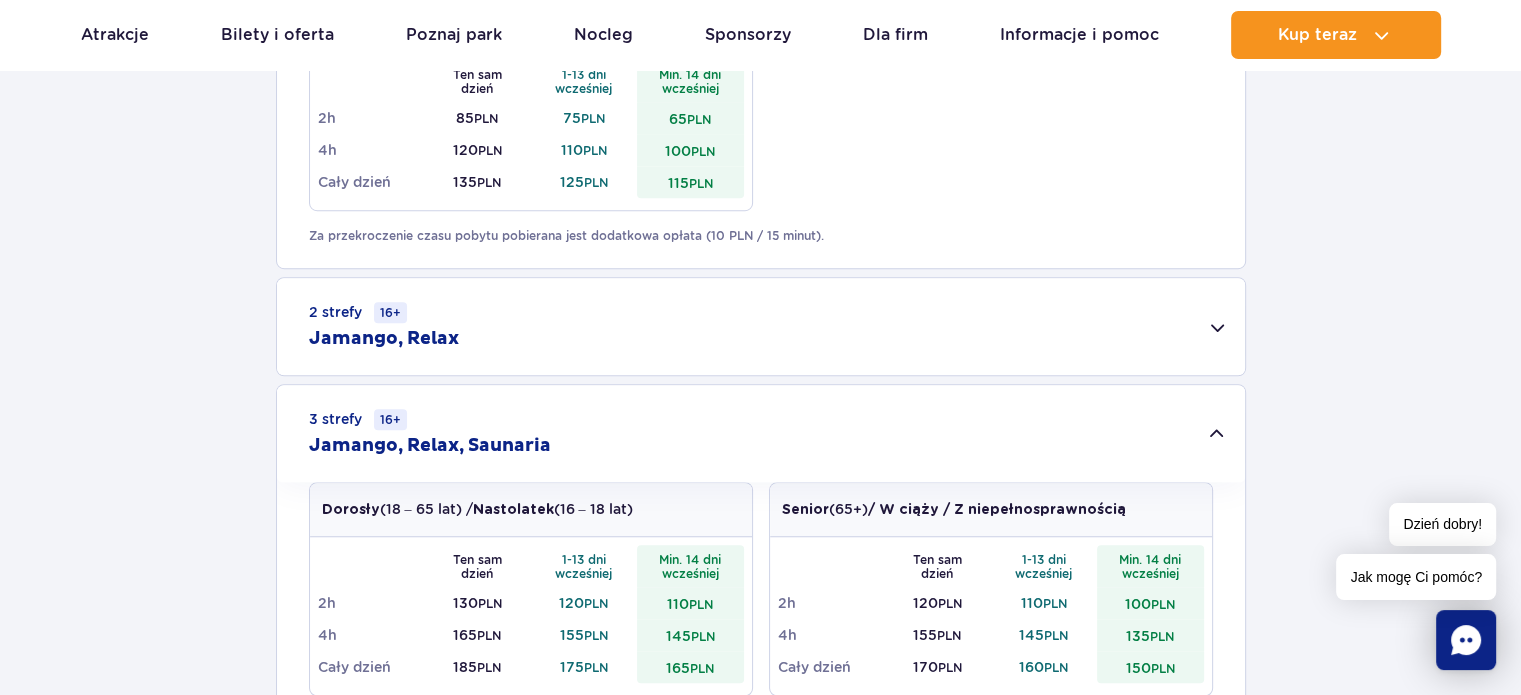 click on "2 strefy  16+
Jamango, Relax" at bounding box center (761, 326) 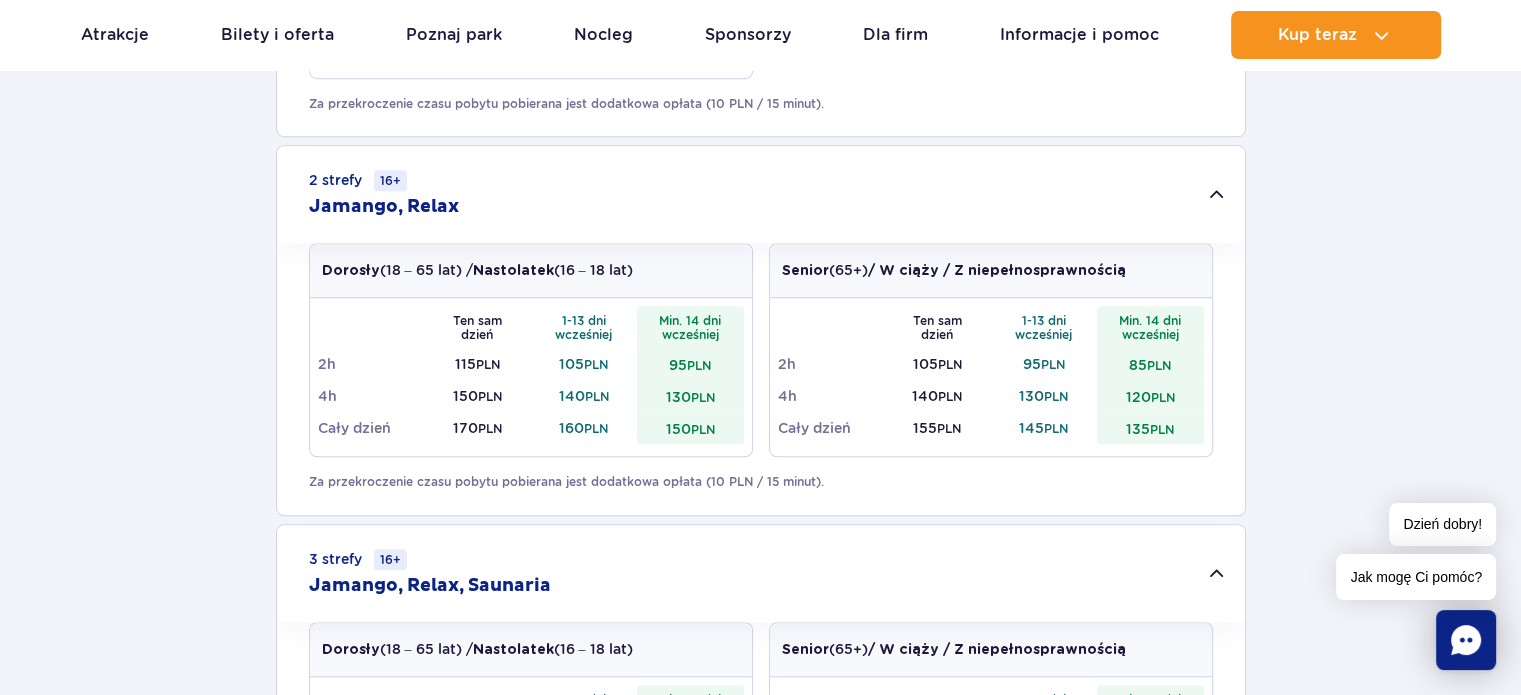 scroll, scrollTop: 1200, scrollLeft: 0, axis: vertical 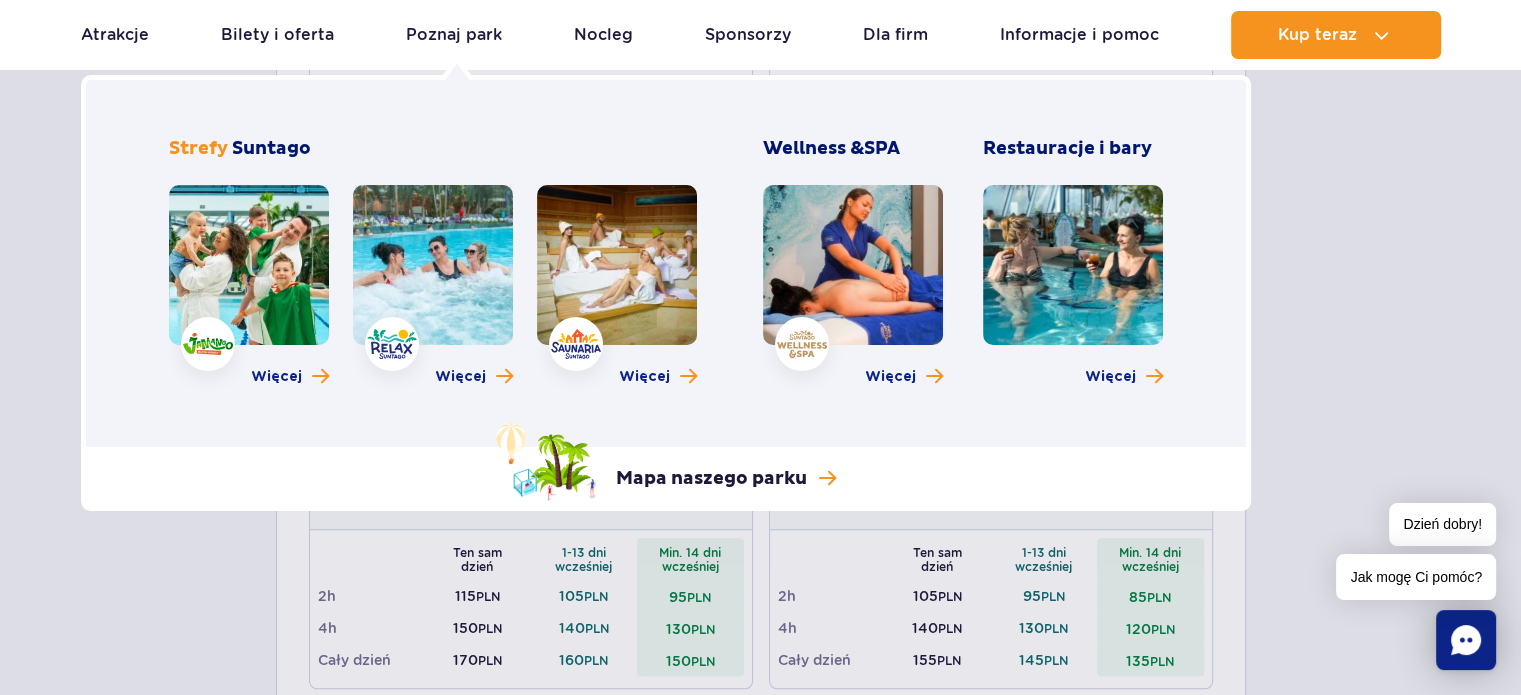 click at bounding box center (249, 265) 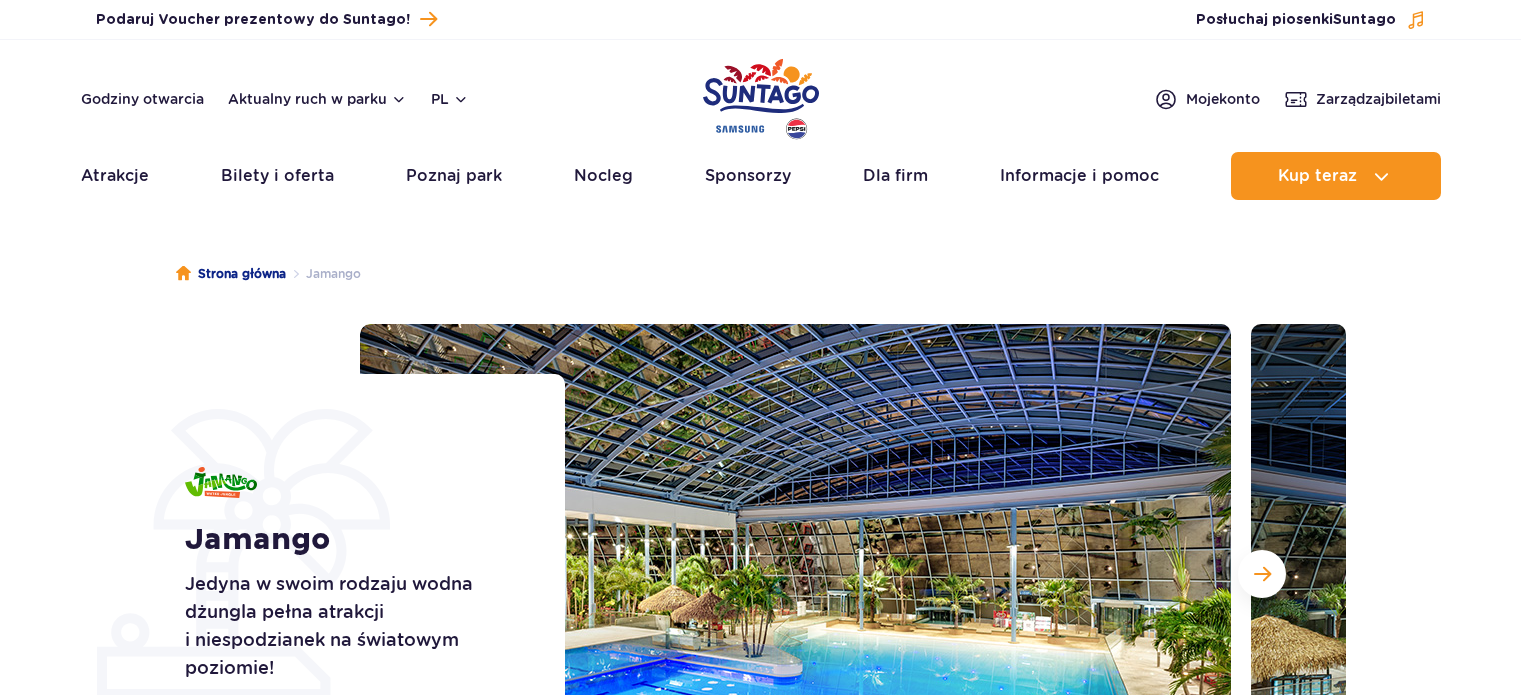 scroll, scrollTop: 0, scrollLeft: 0, axis: both 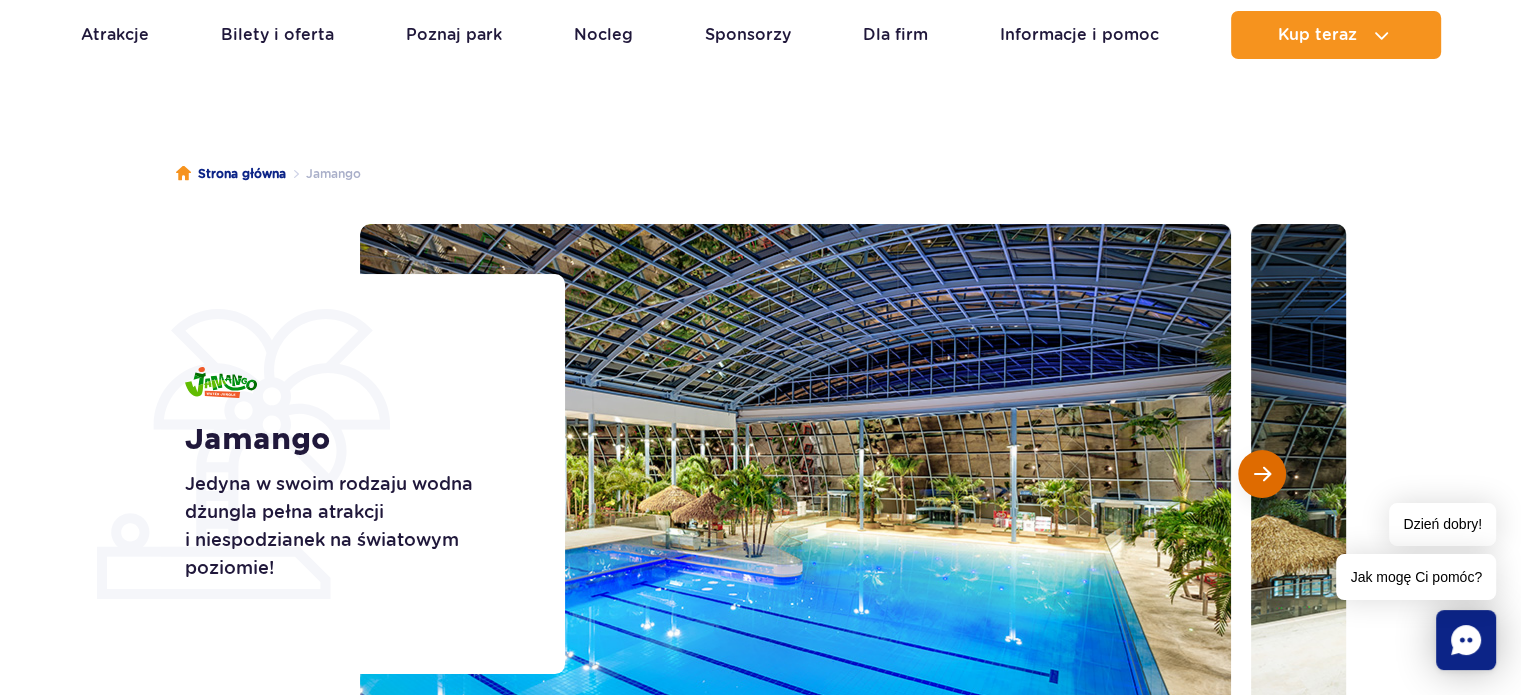click at bounding box center (1262, 474) 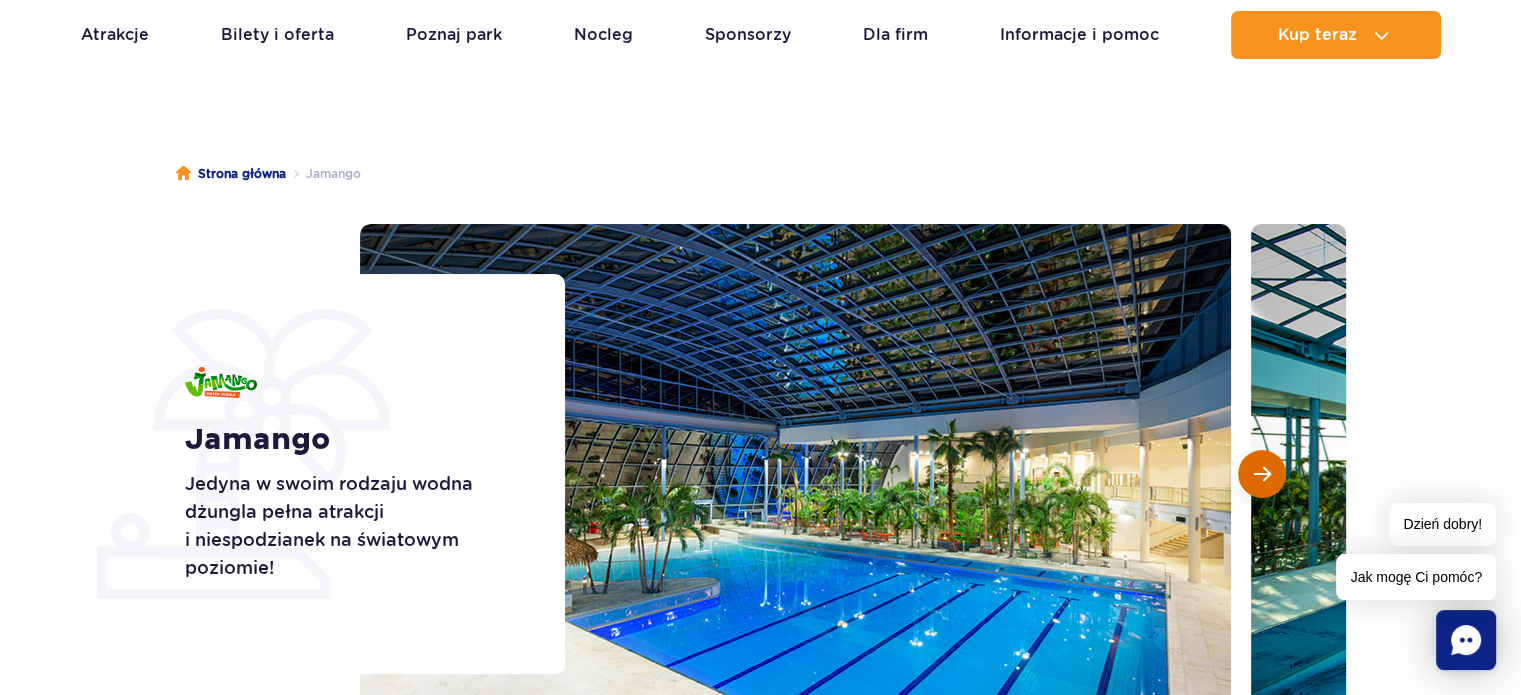 click at bounding box center [1262, 474] 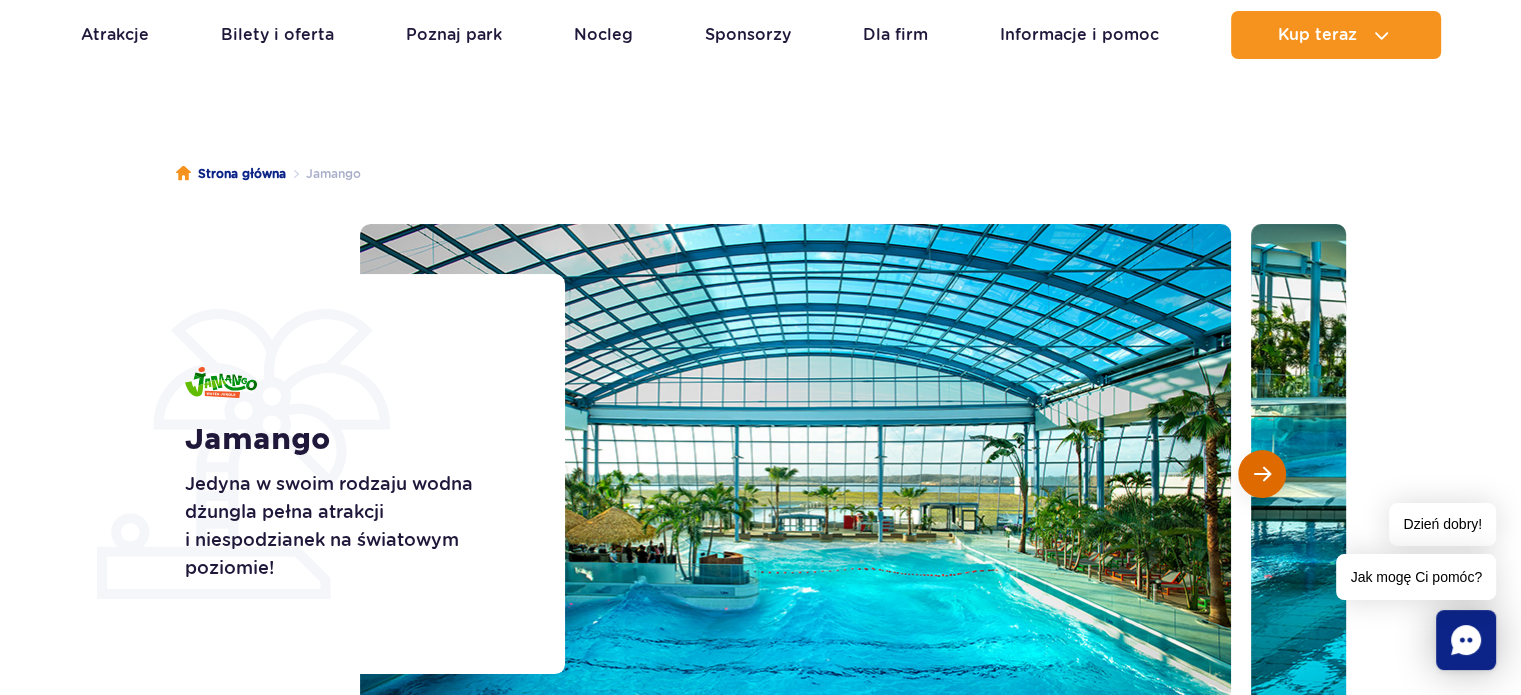 click at bounding box center [1262, 474] 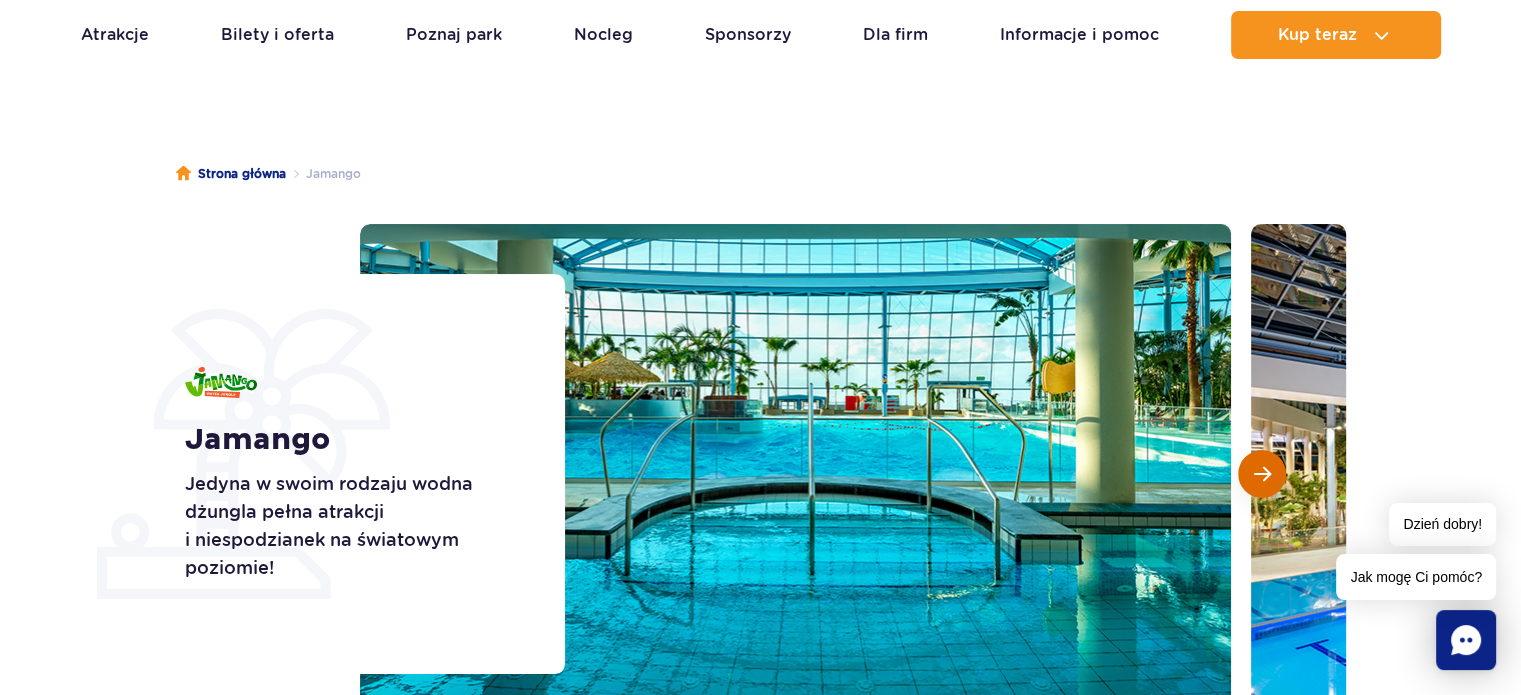 click at bounding box center [1262, 474] 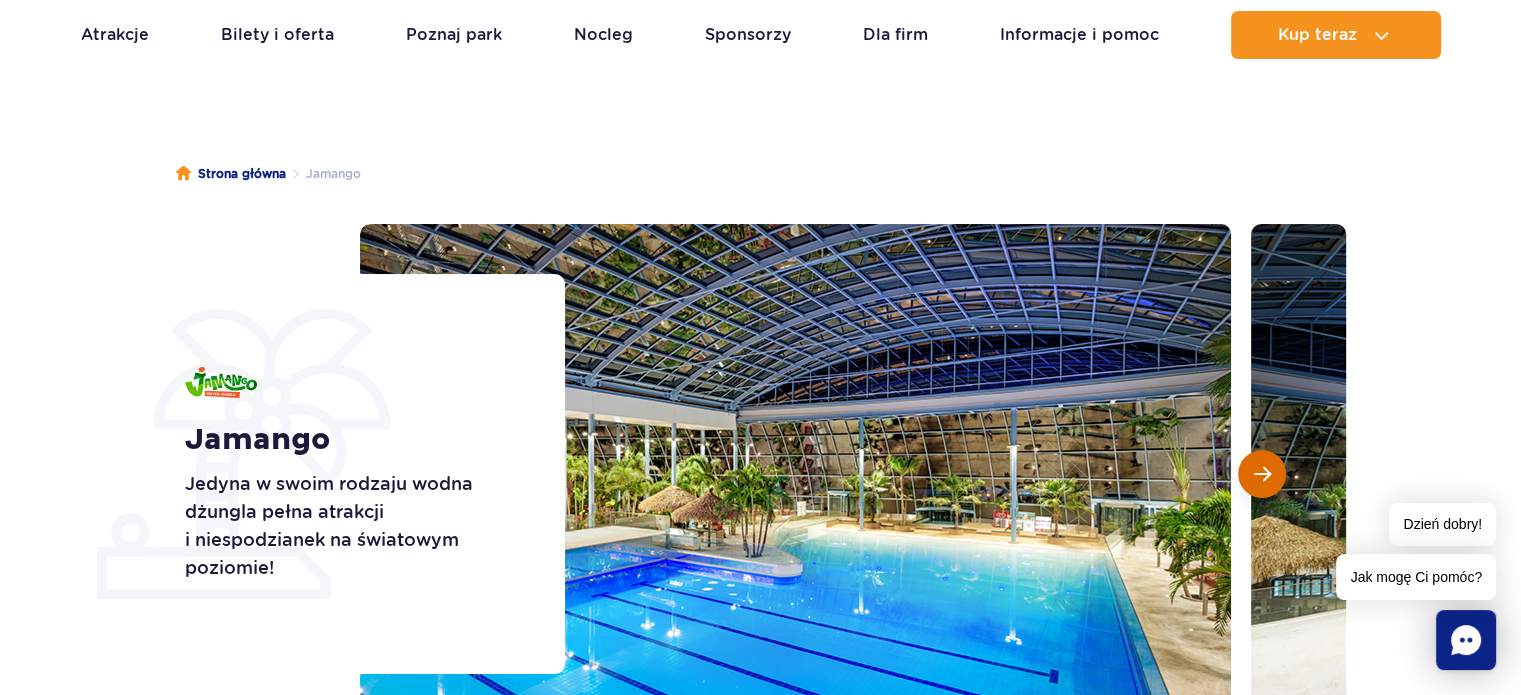 click at bounding box center [1262, 474] 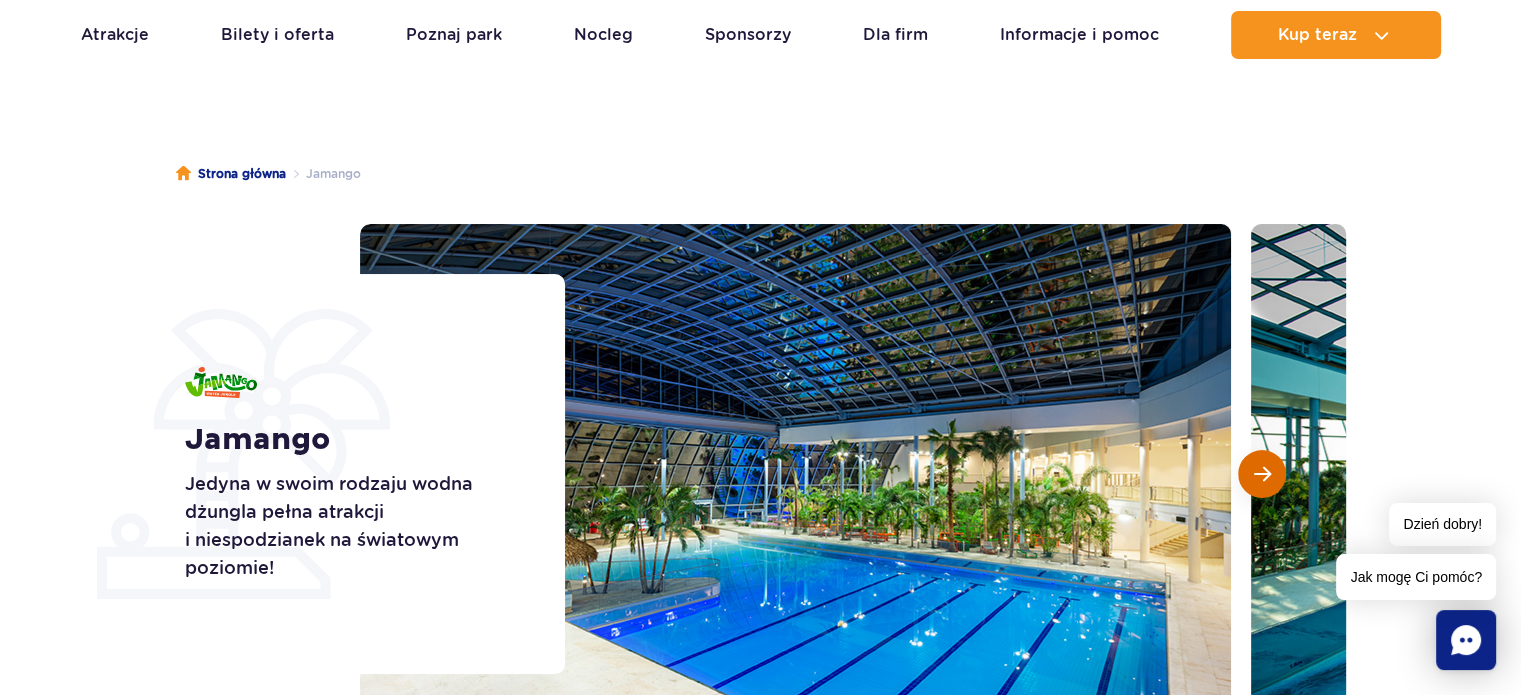 click at bounding box center (1262, 474) 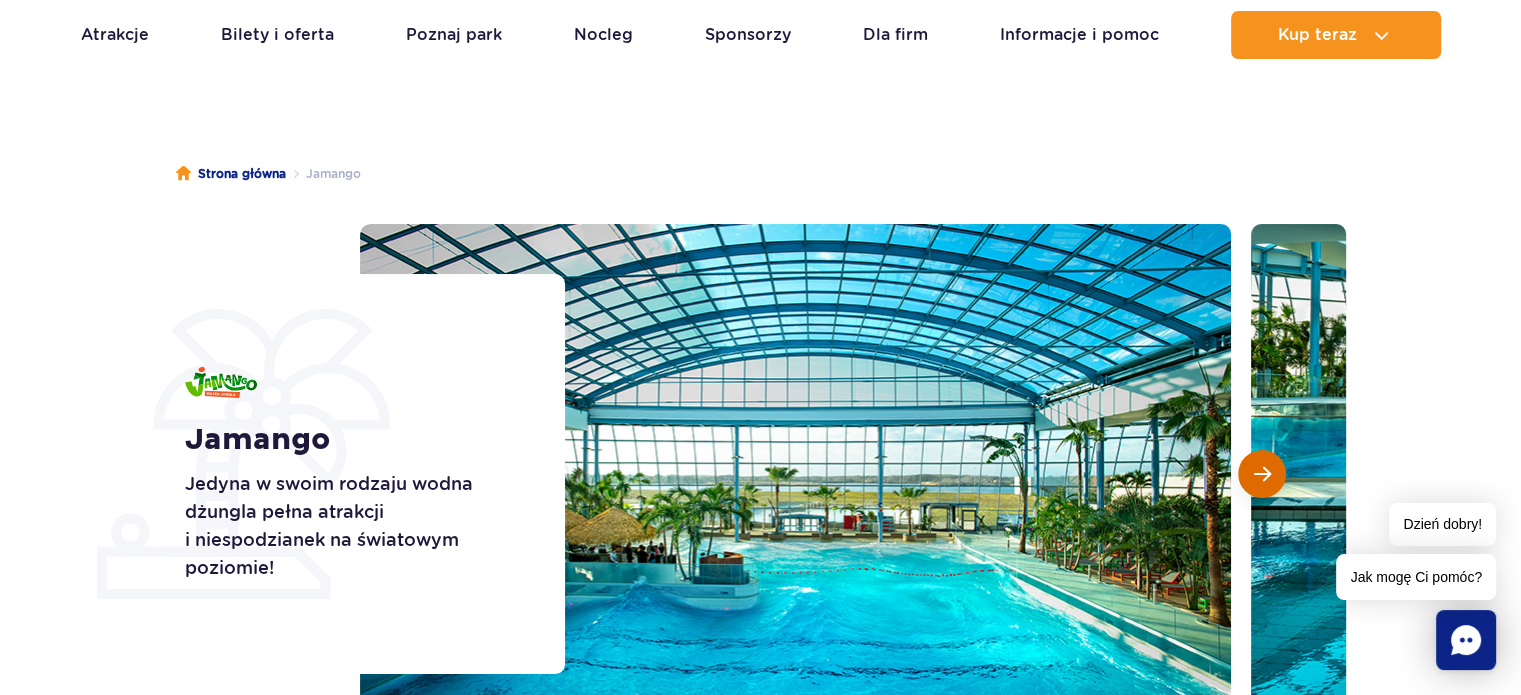 click at bounding box center [1262, 474] 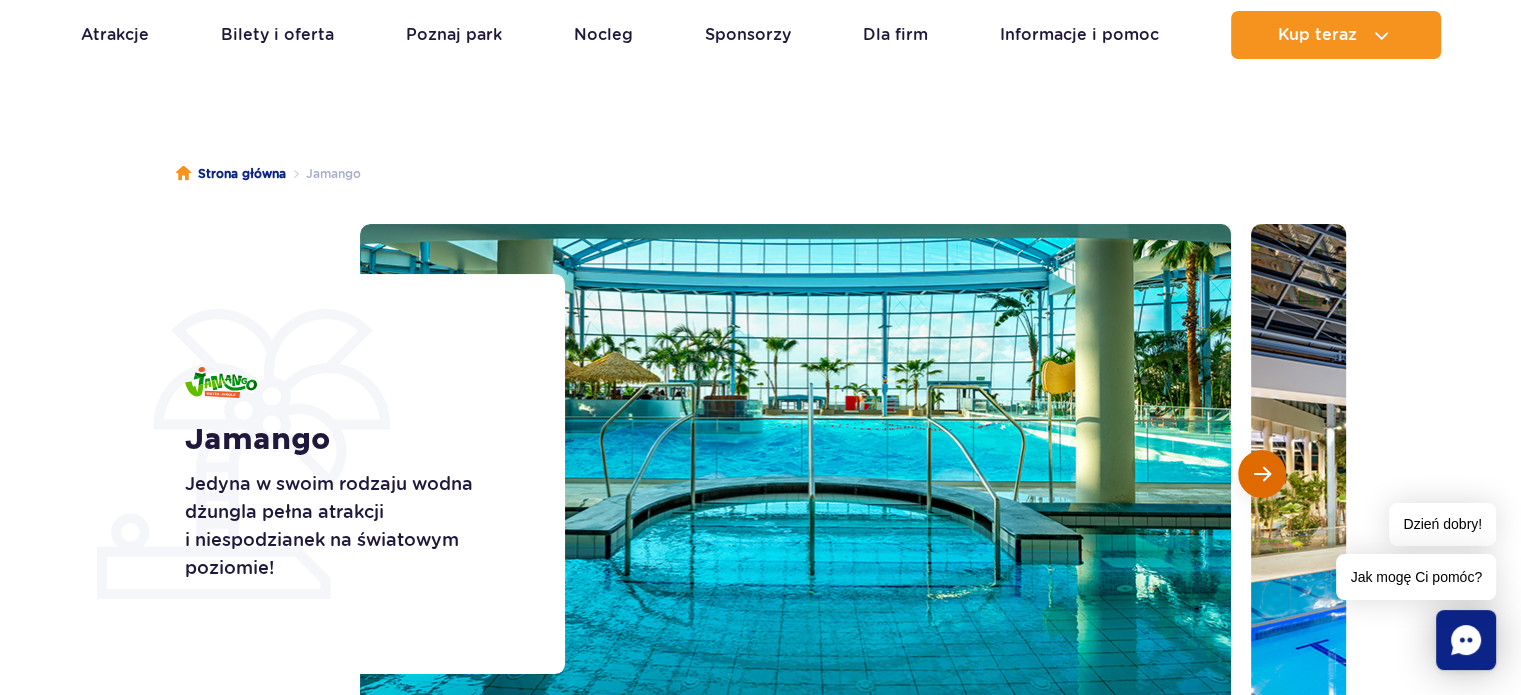 click at bounding box center (1262, 474) 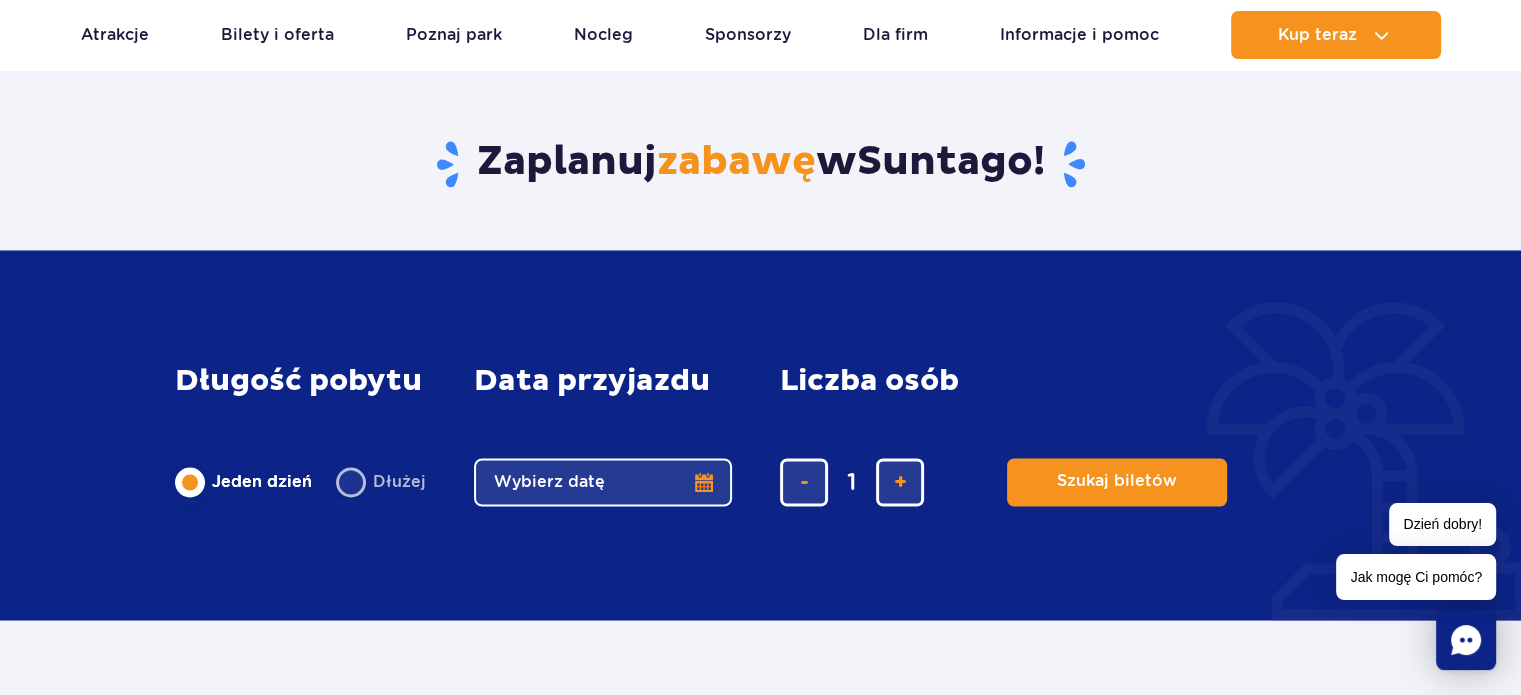 scroll, scrollTop: 3300, scrollLeft: 0, axis: vertical 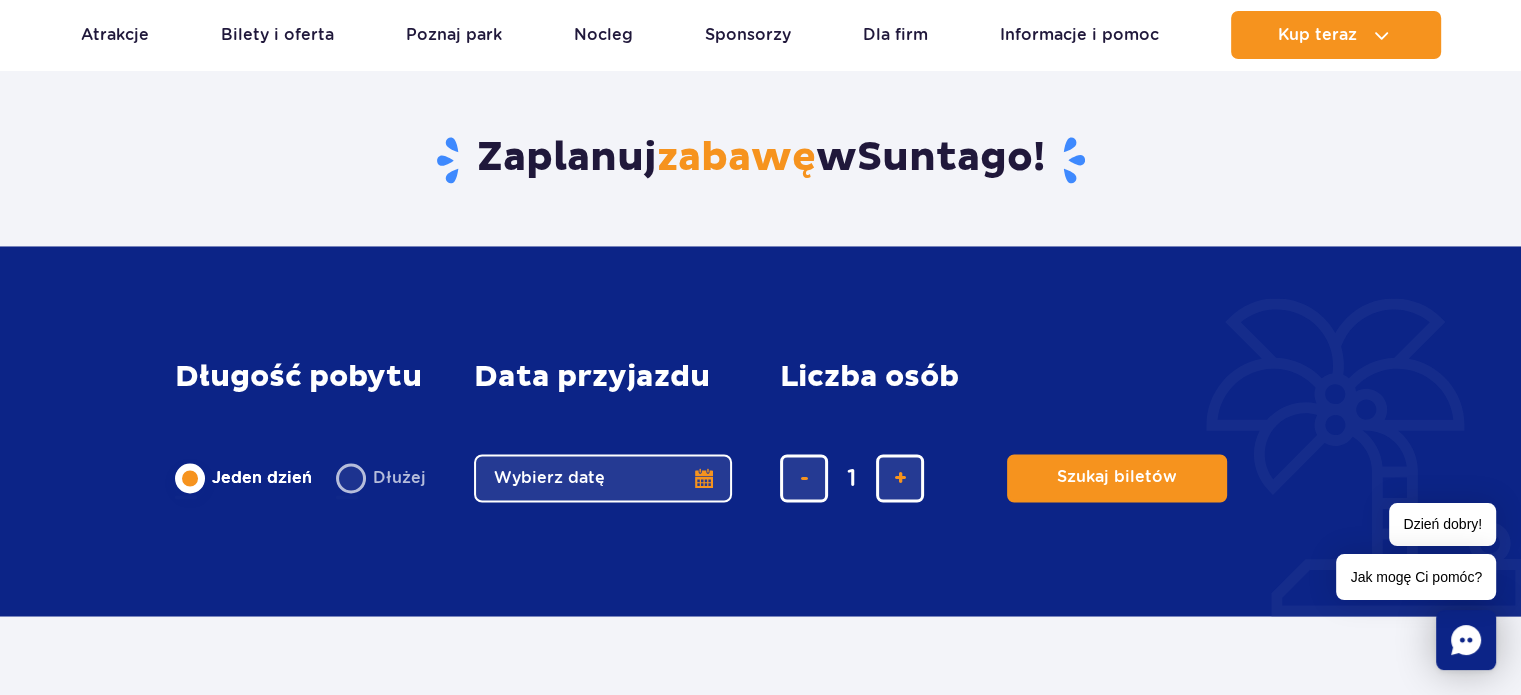 click on "Wybierz datę" at bounding box center (603, 478) 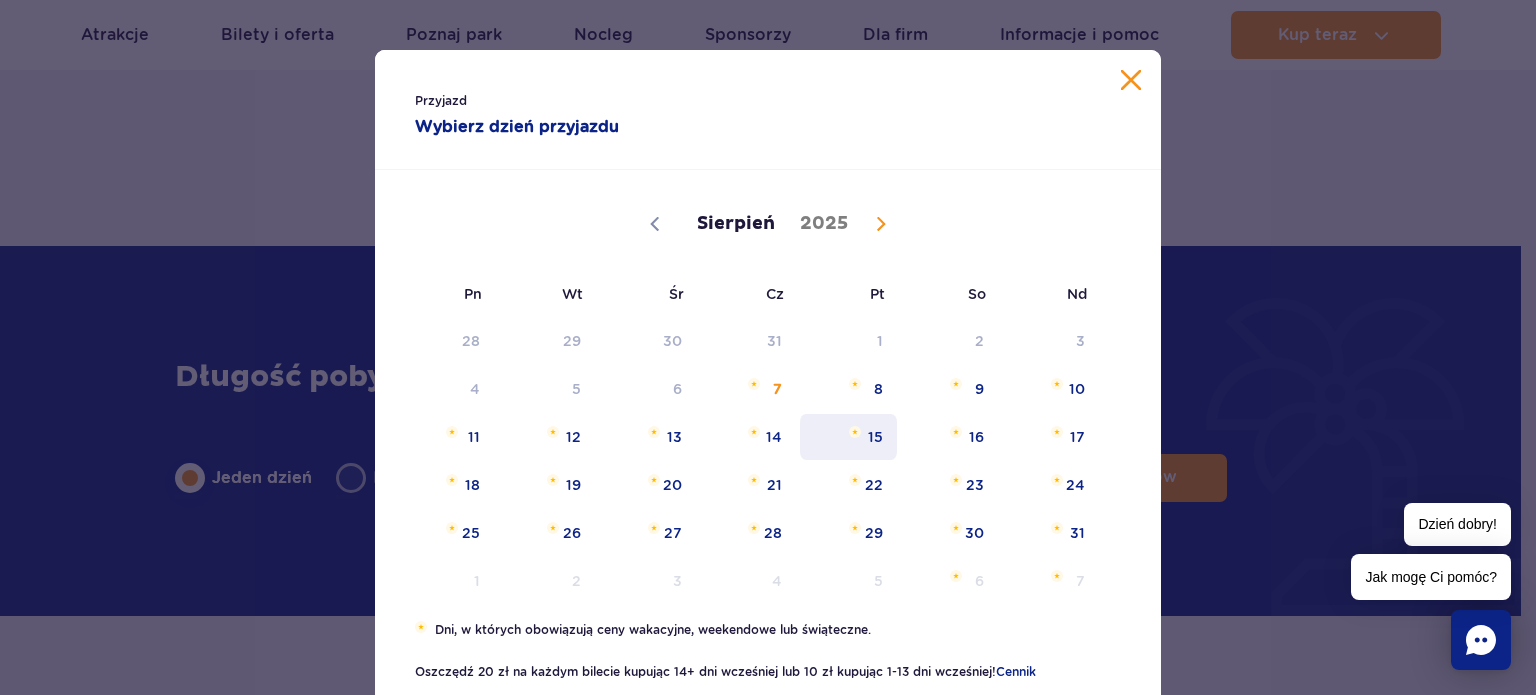 click on "15" at bounding box center (848, 437) 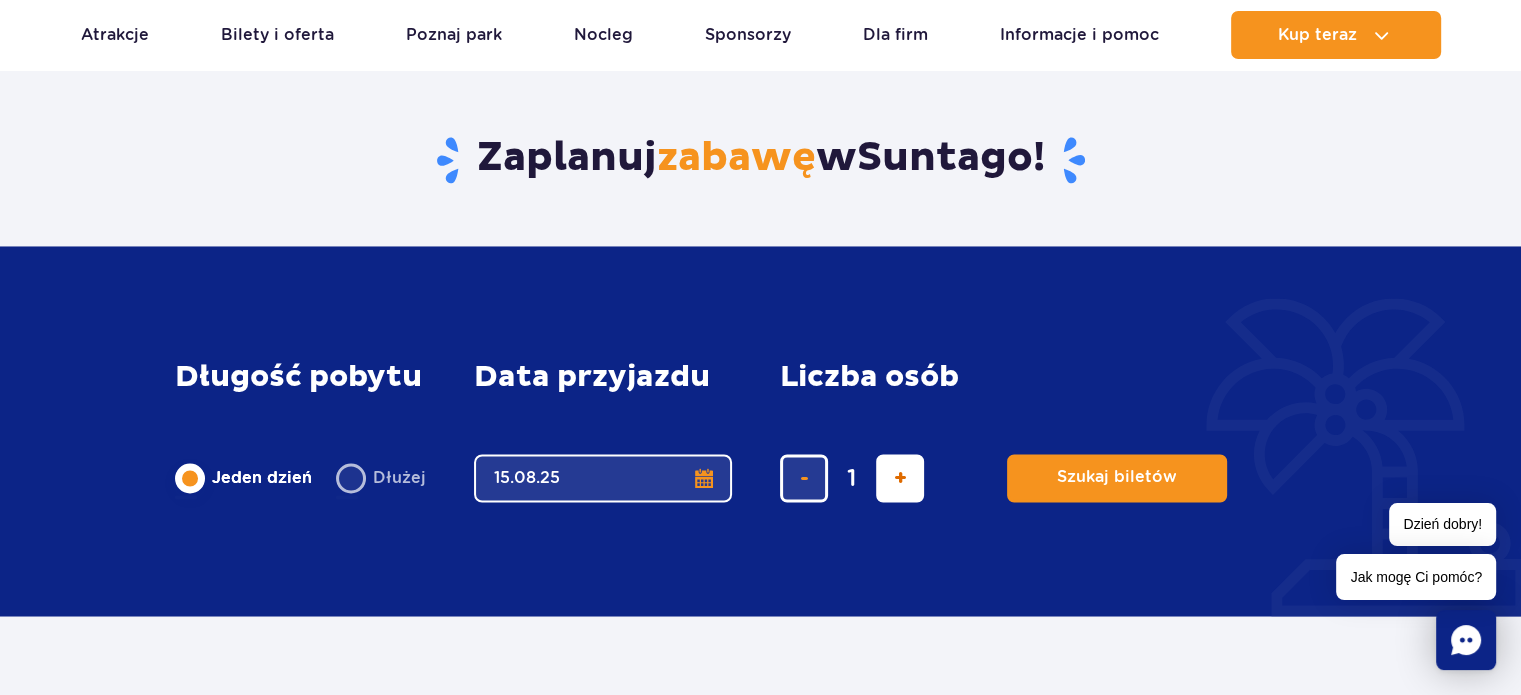 click at bounding box center [900, 478] 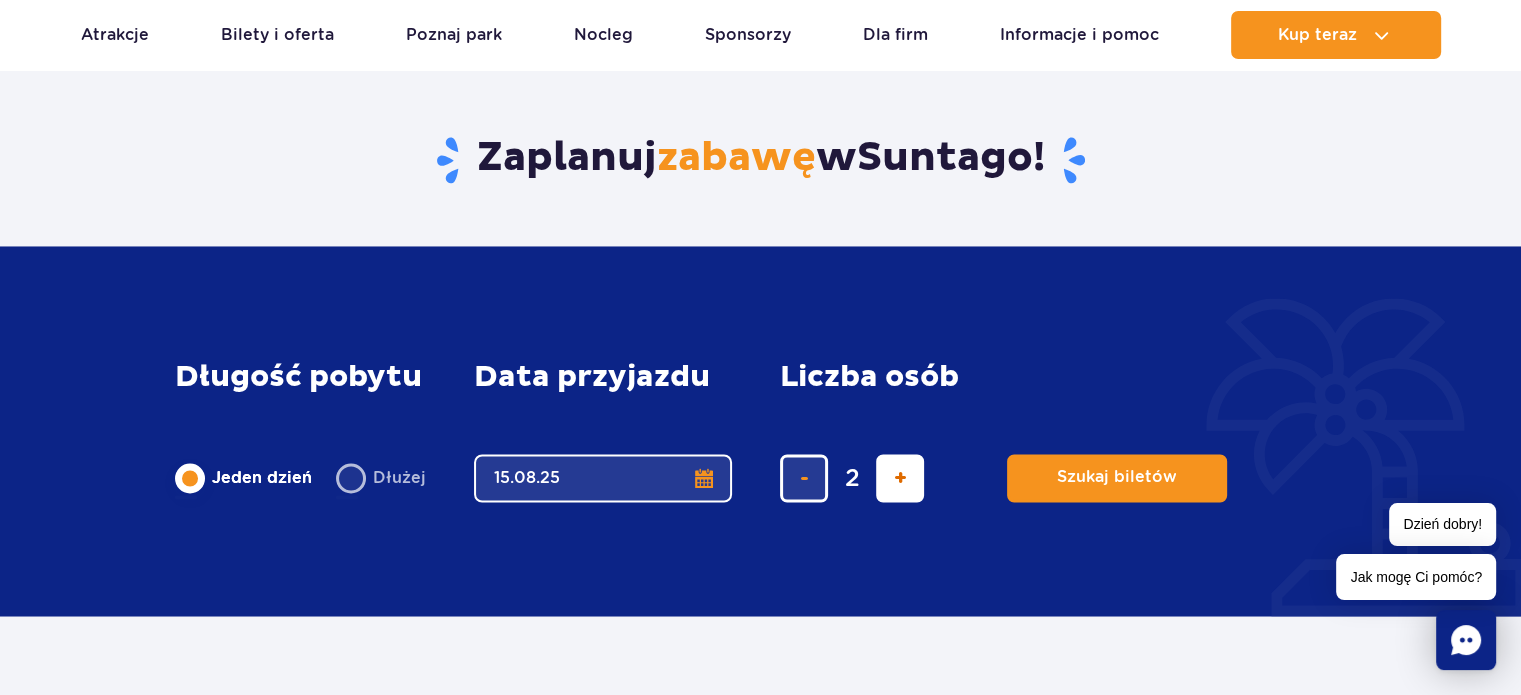 click at bounding box center [900, 478] 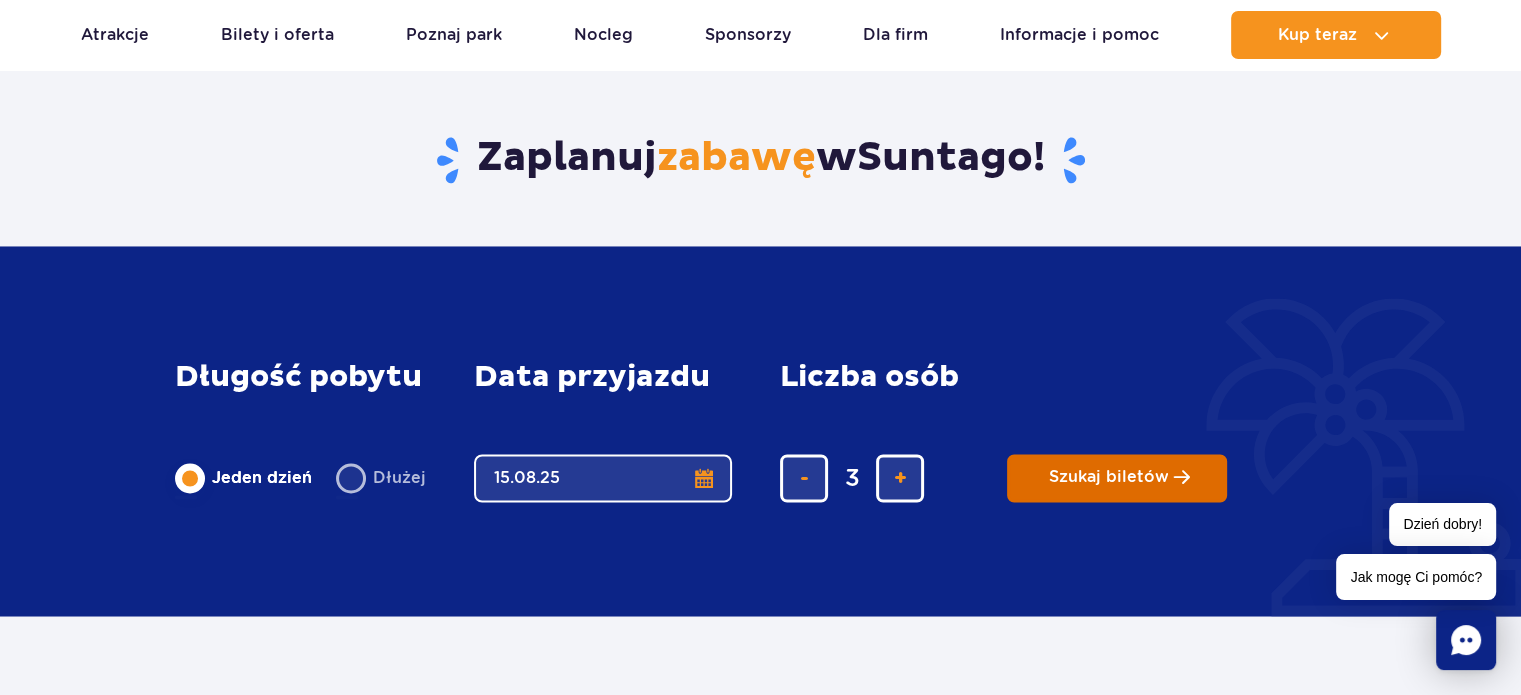 click on "Szukaj biletów" at bounding box center [1117, 478] 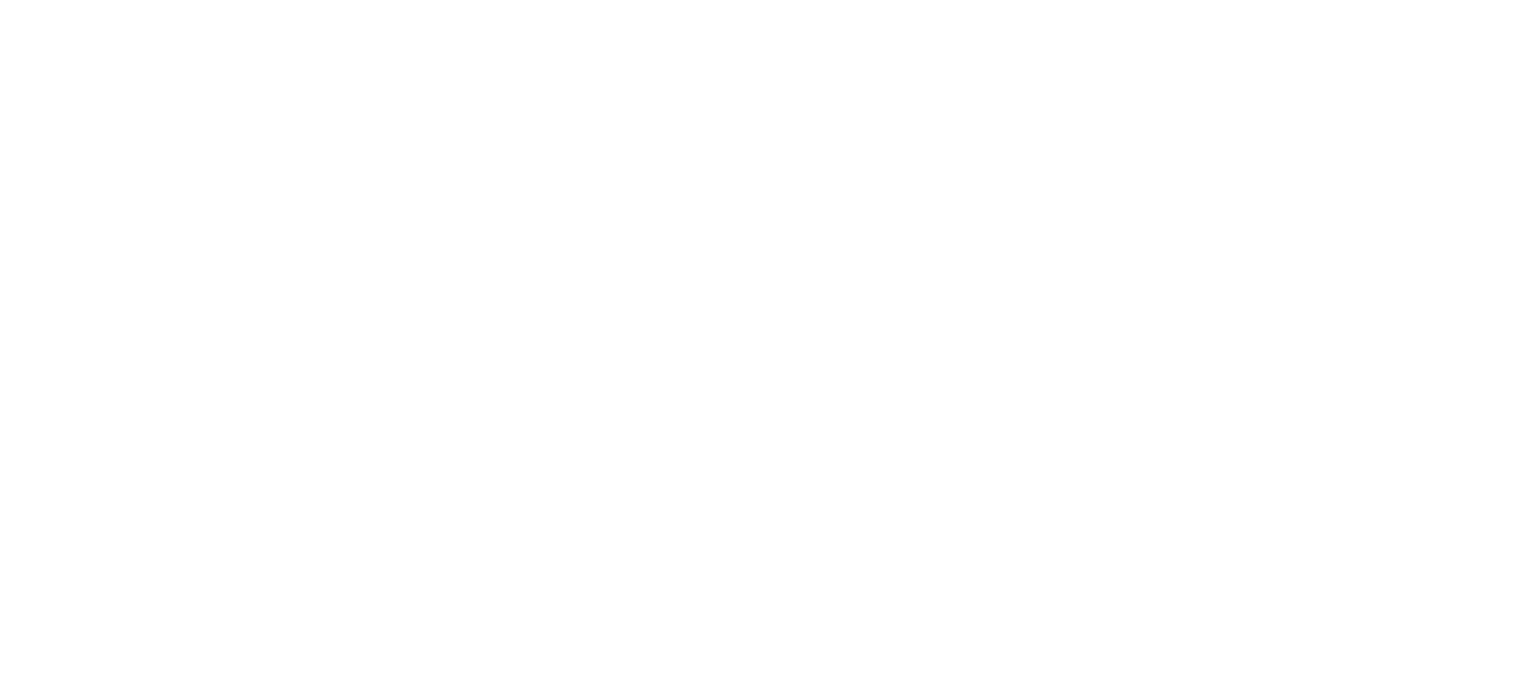 scroll, scrollTop: 0, scrollLeft: 0, axis: both 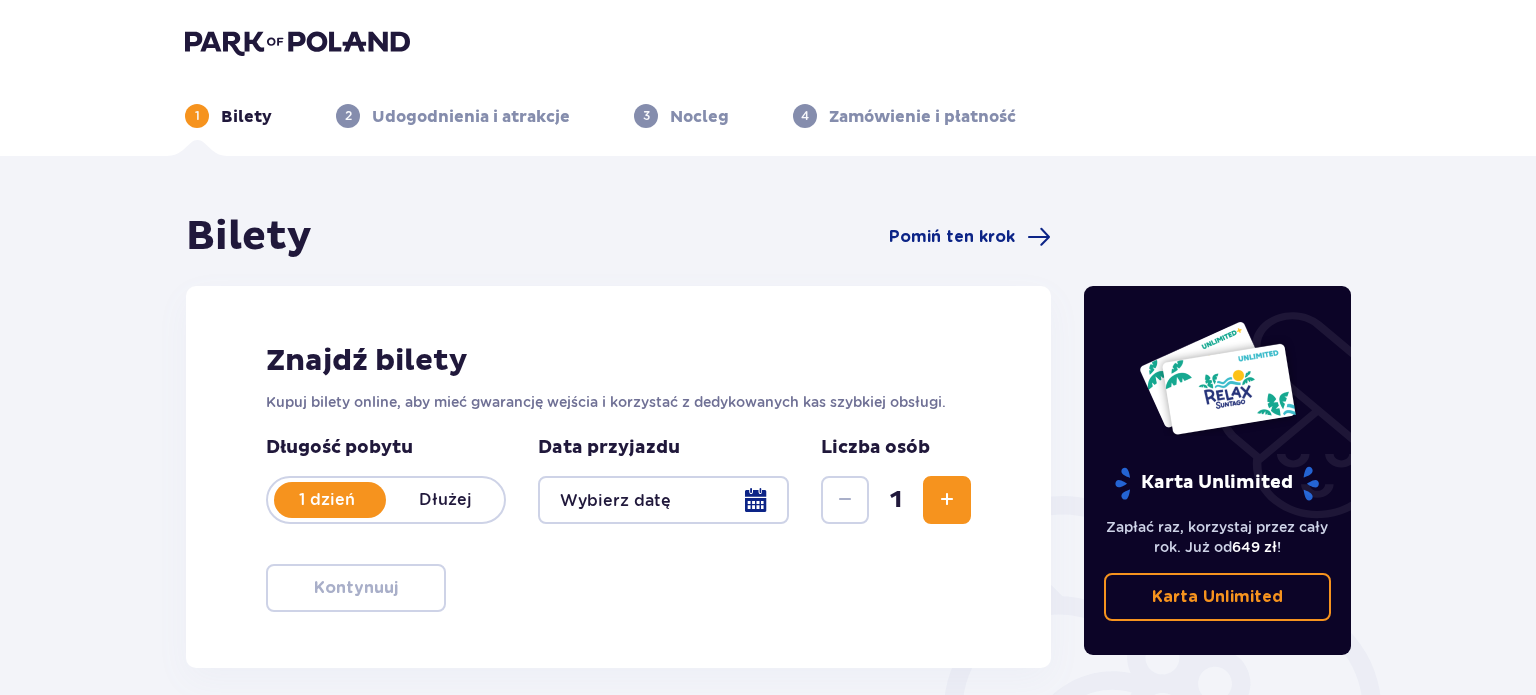 type on "15.08.25" 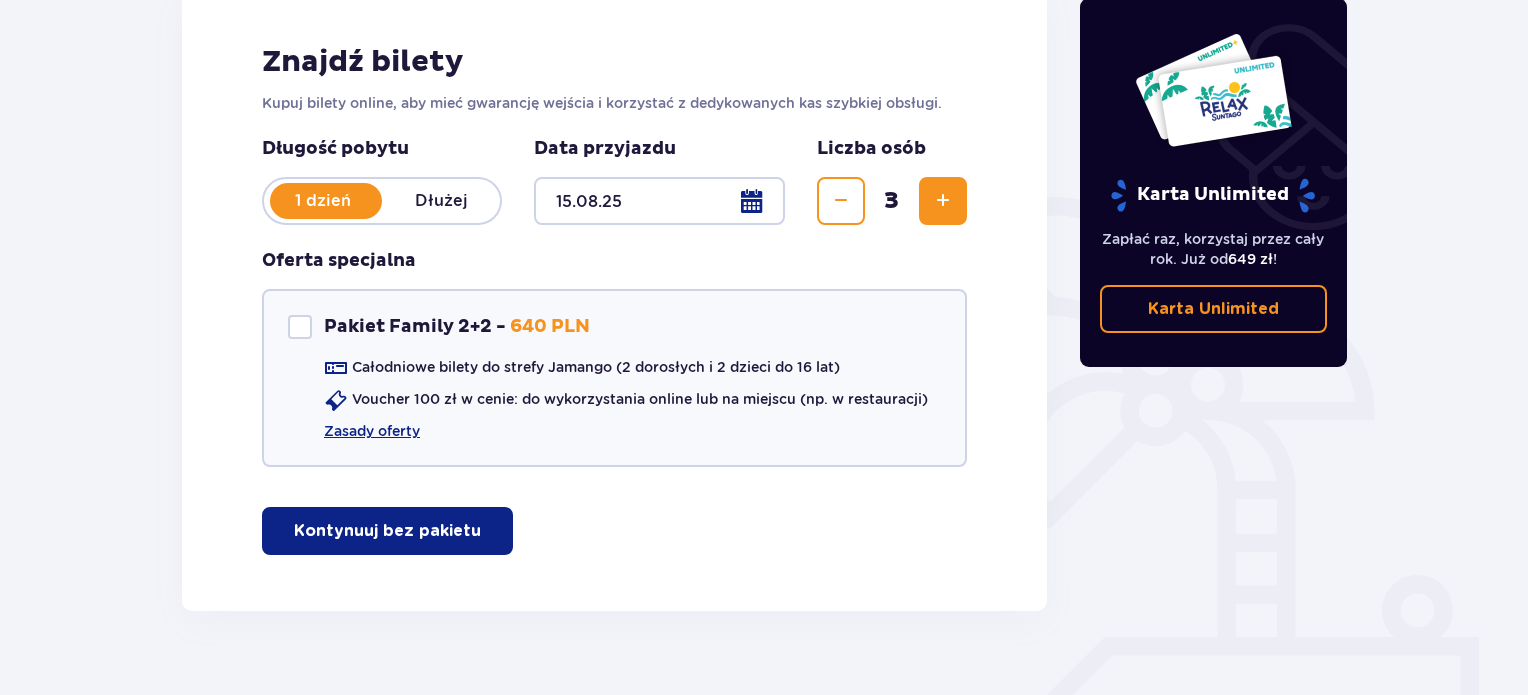 scroll, scrollTop: 300, scrollLeft: 0, axis: vertical 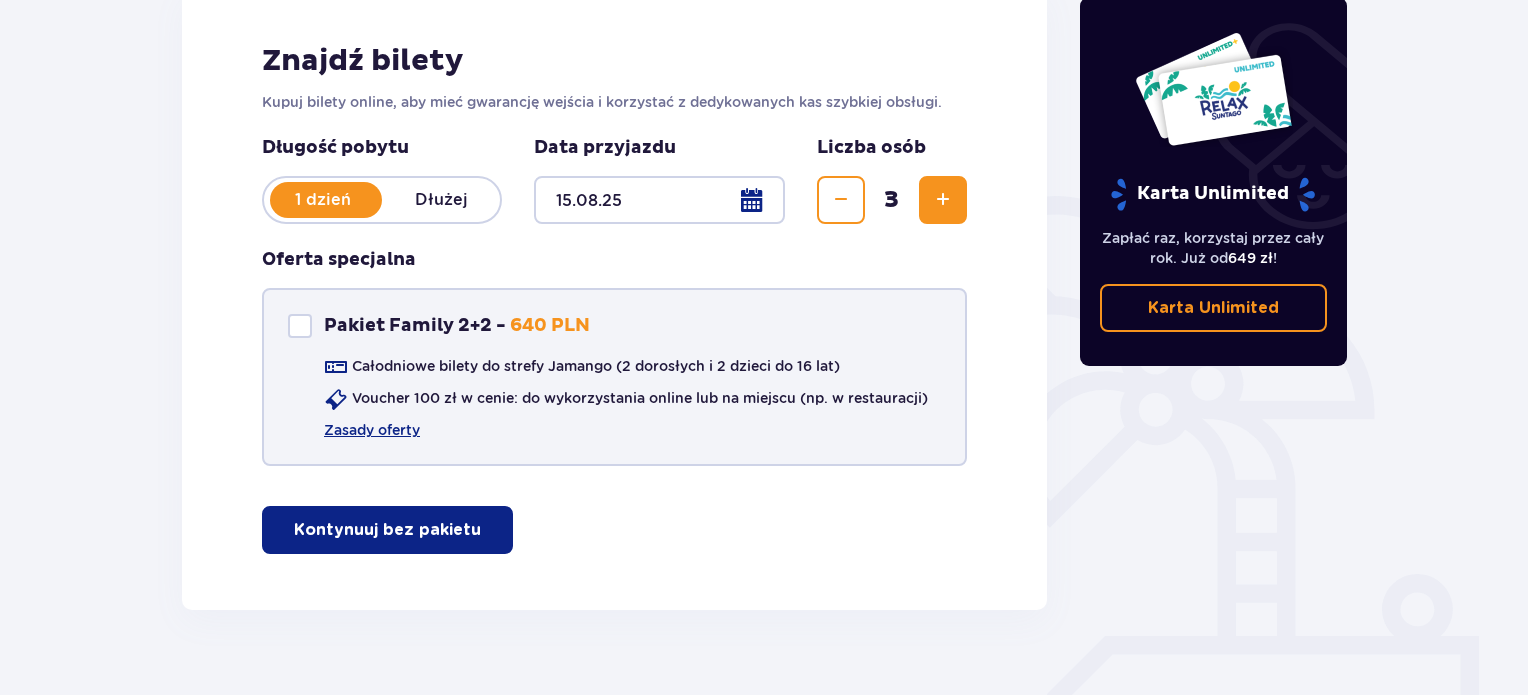 click at bounding box center (300, 326) 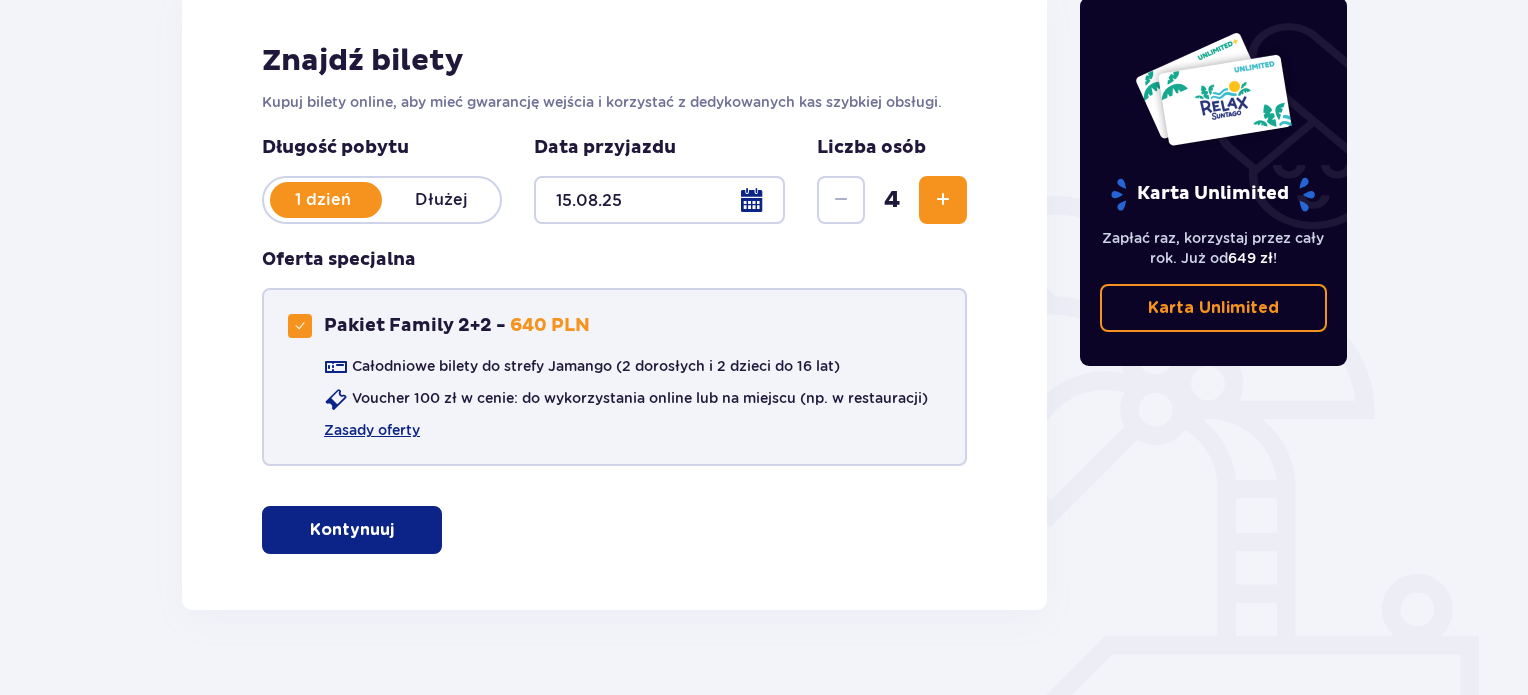 click at bounding box center [300, 326] 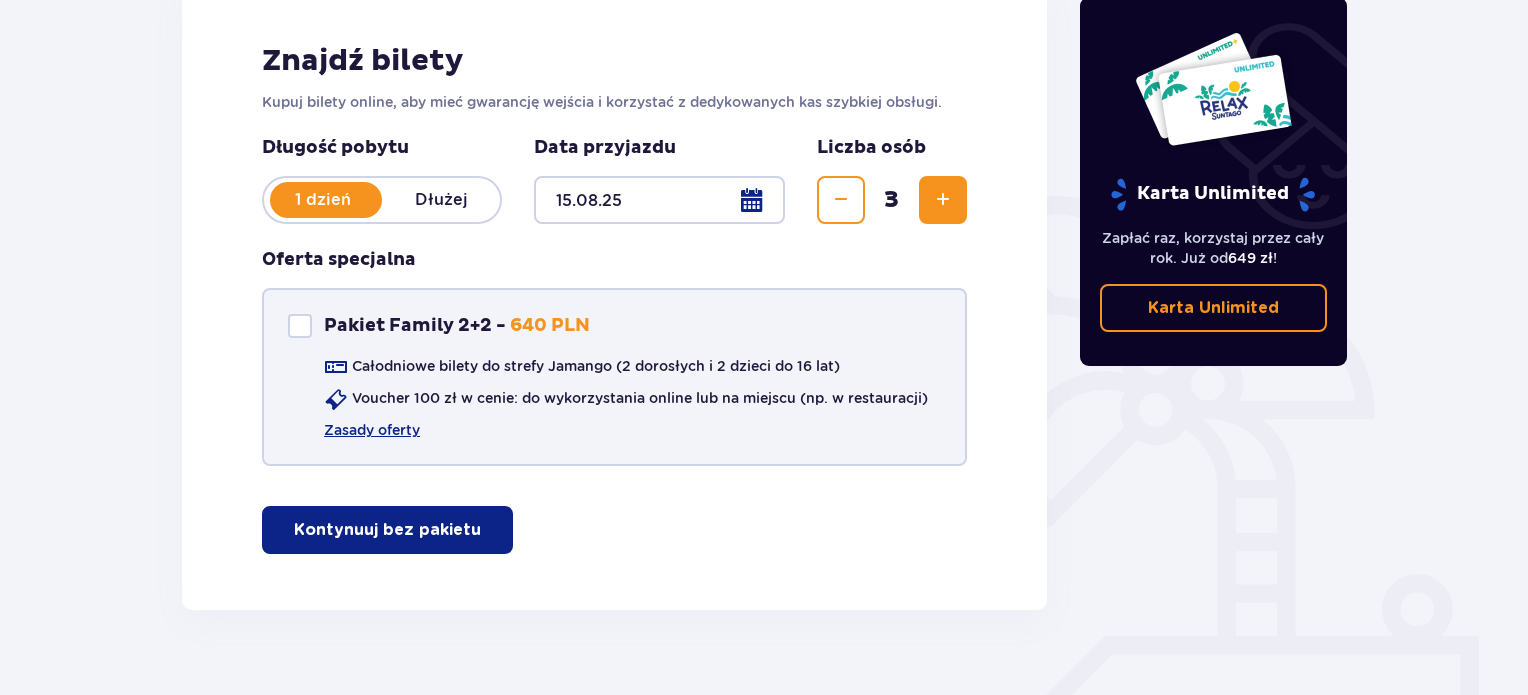 scroll, scrollTop: 200, scrollLeft: 0, axis: vertical 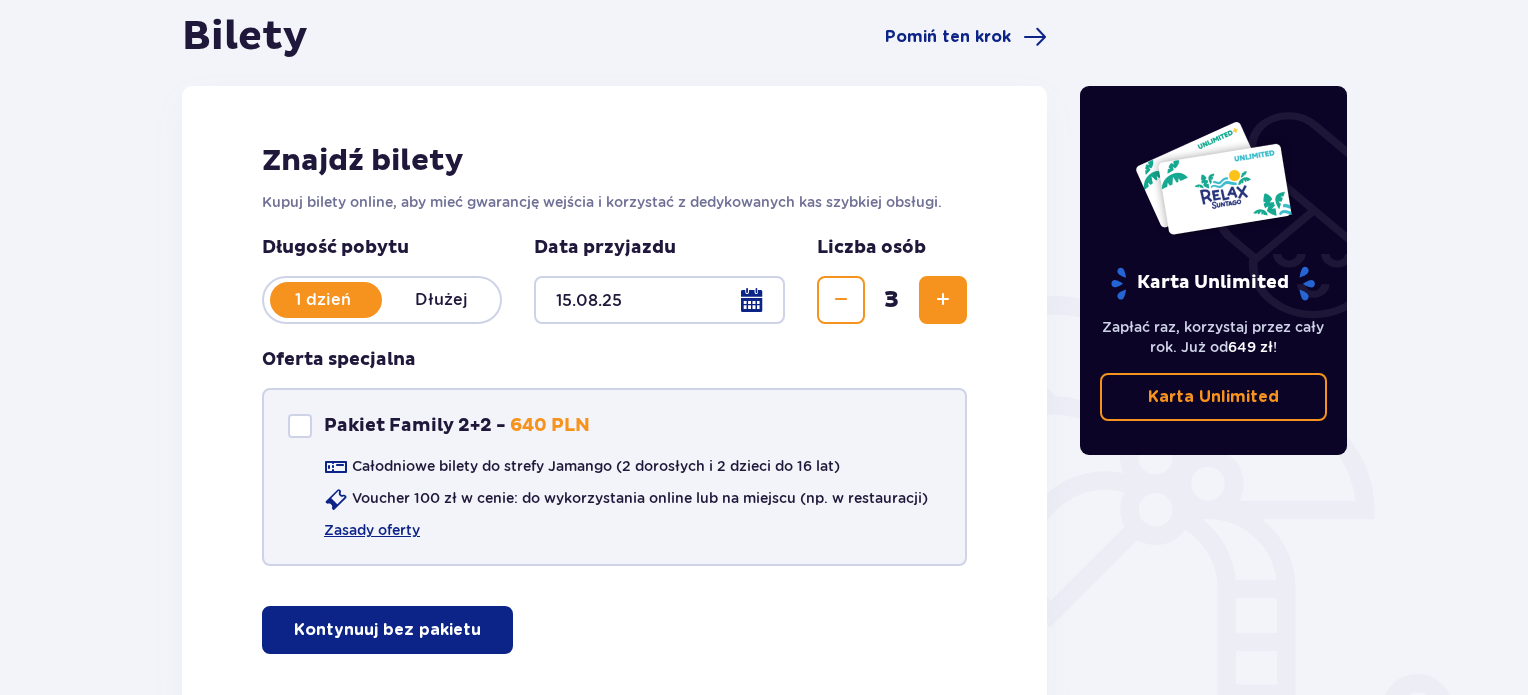 click on "Kontynuuj bez pakietu" at bounding box center [387, 630] 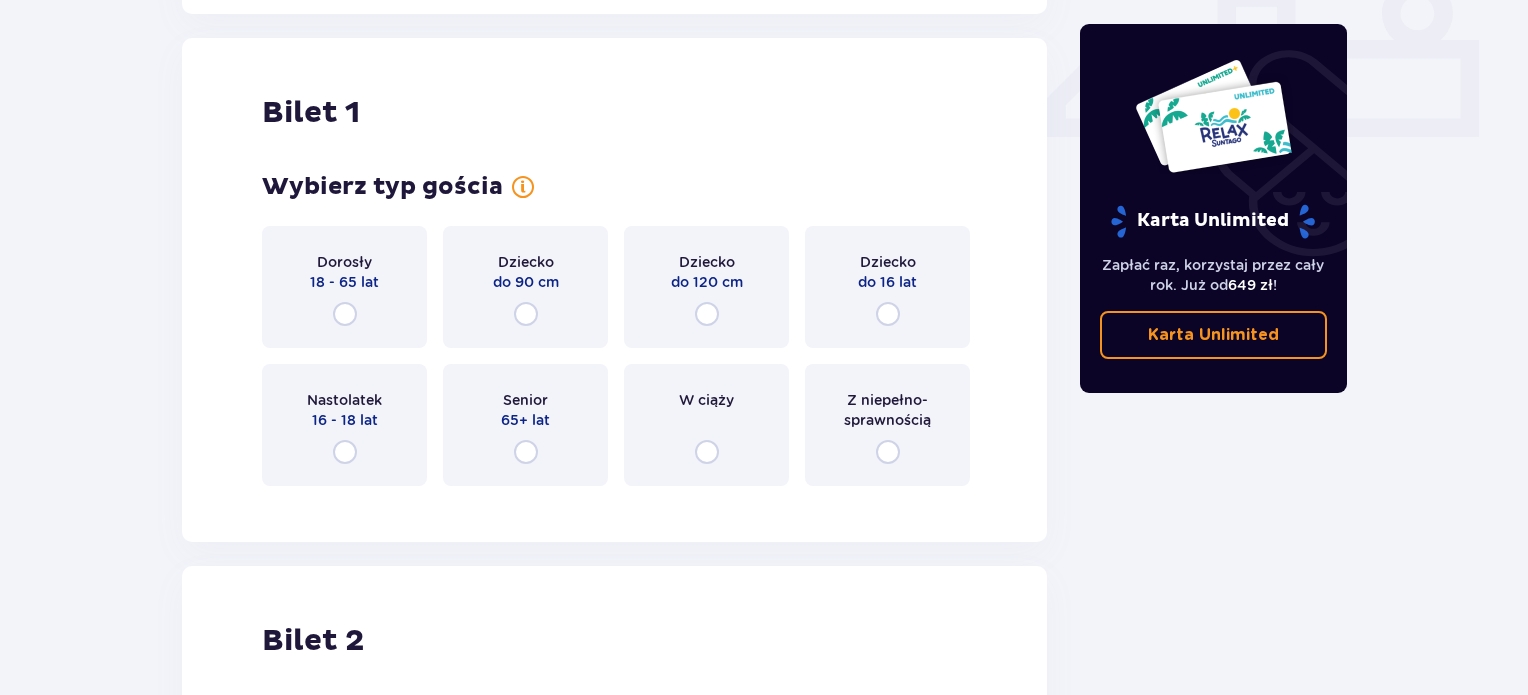 scroll, scrollTop: 909, scrollLeft: 0, axis: vertical 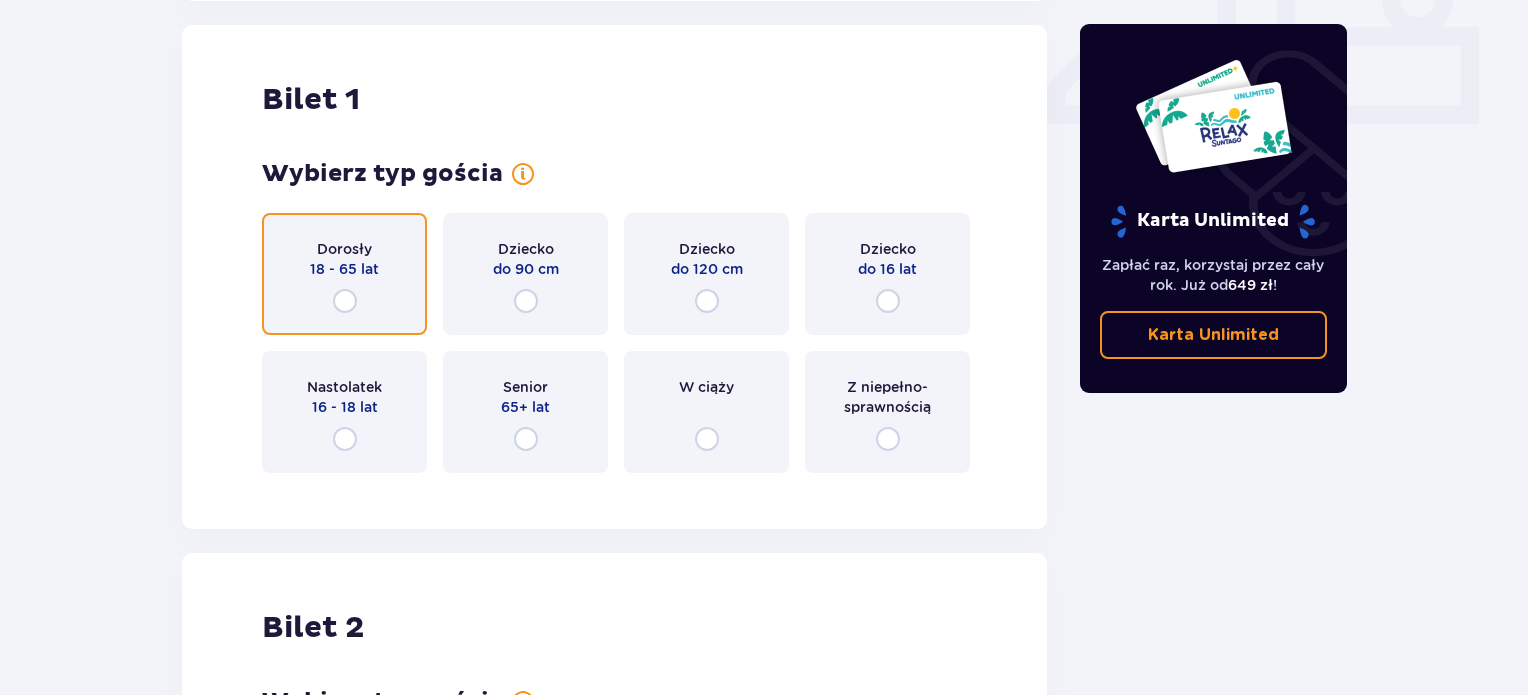 click at bounding box center (345, 301) 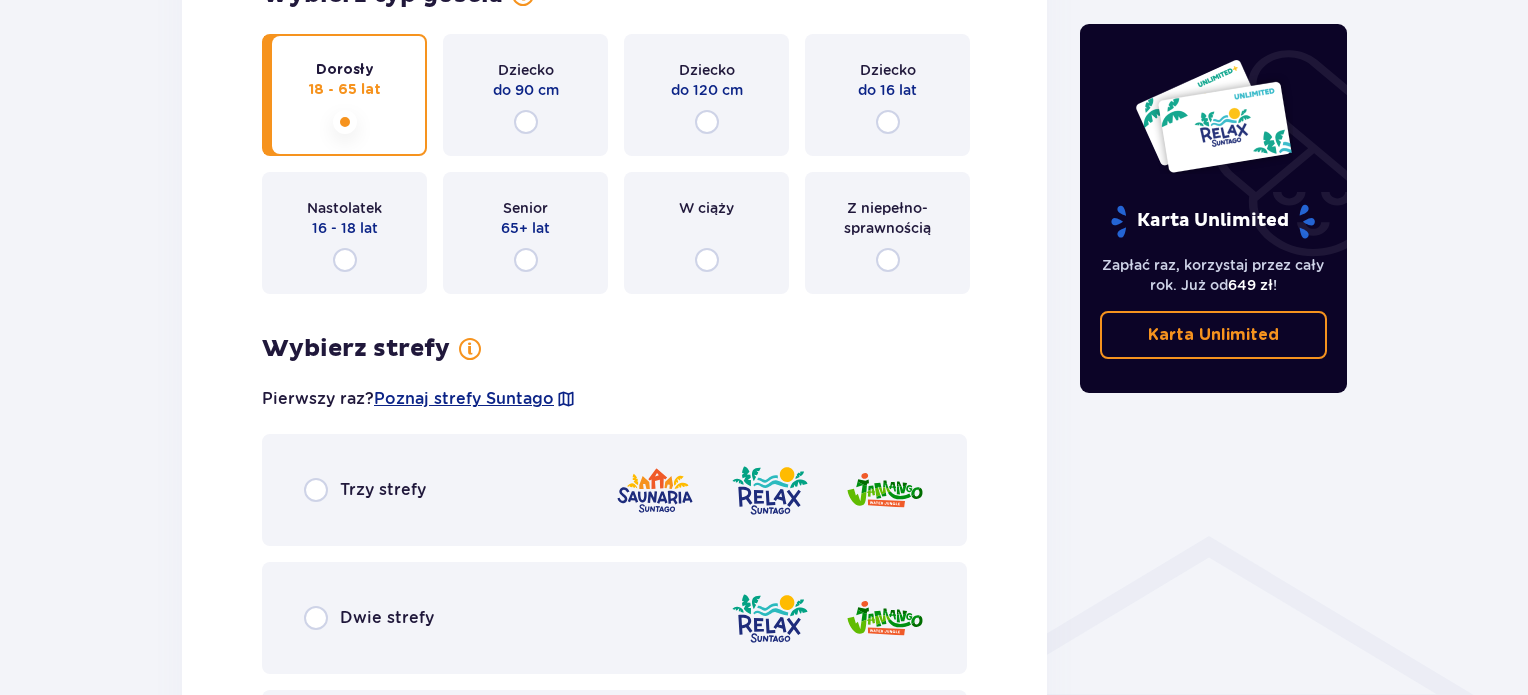 scroll, scrollTop: 1197, scrollLeft: 0, axis: vertical 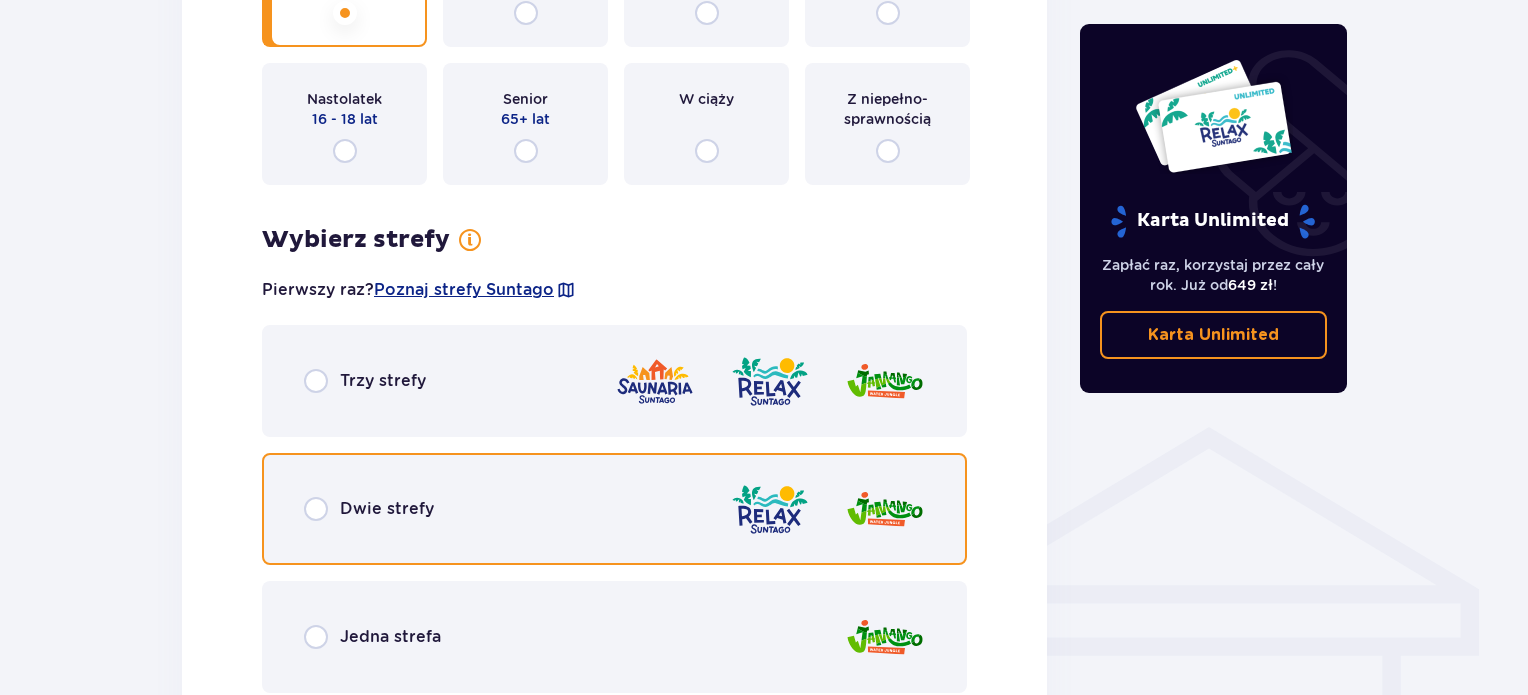 click at bounding box center (316, 509) 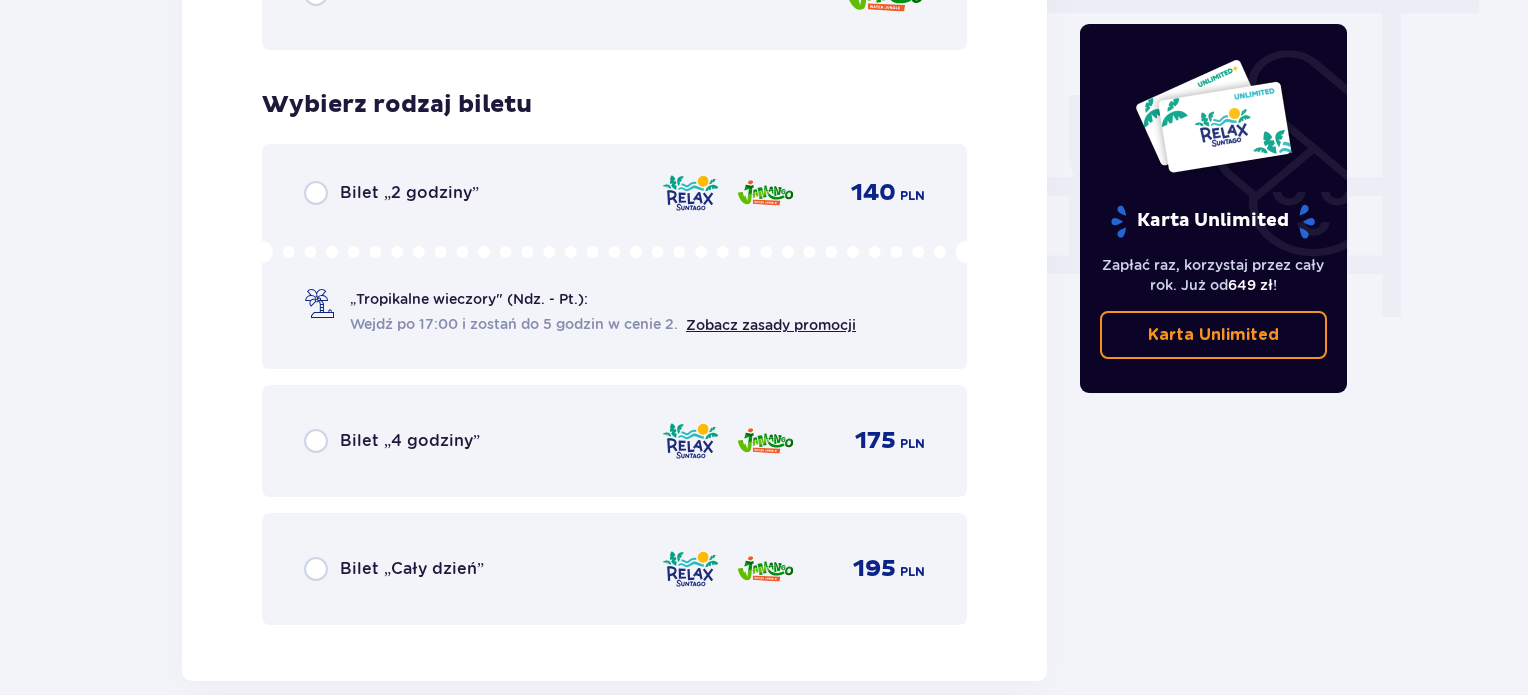 scroll, scrollTop: 1805, scrollLeft: 0, axis: vertical 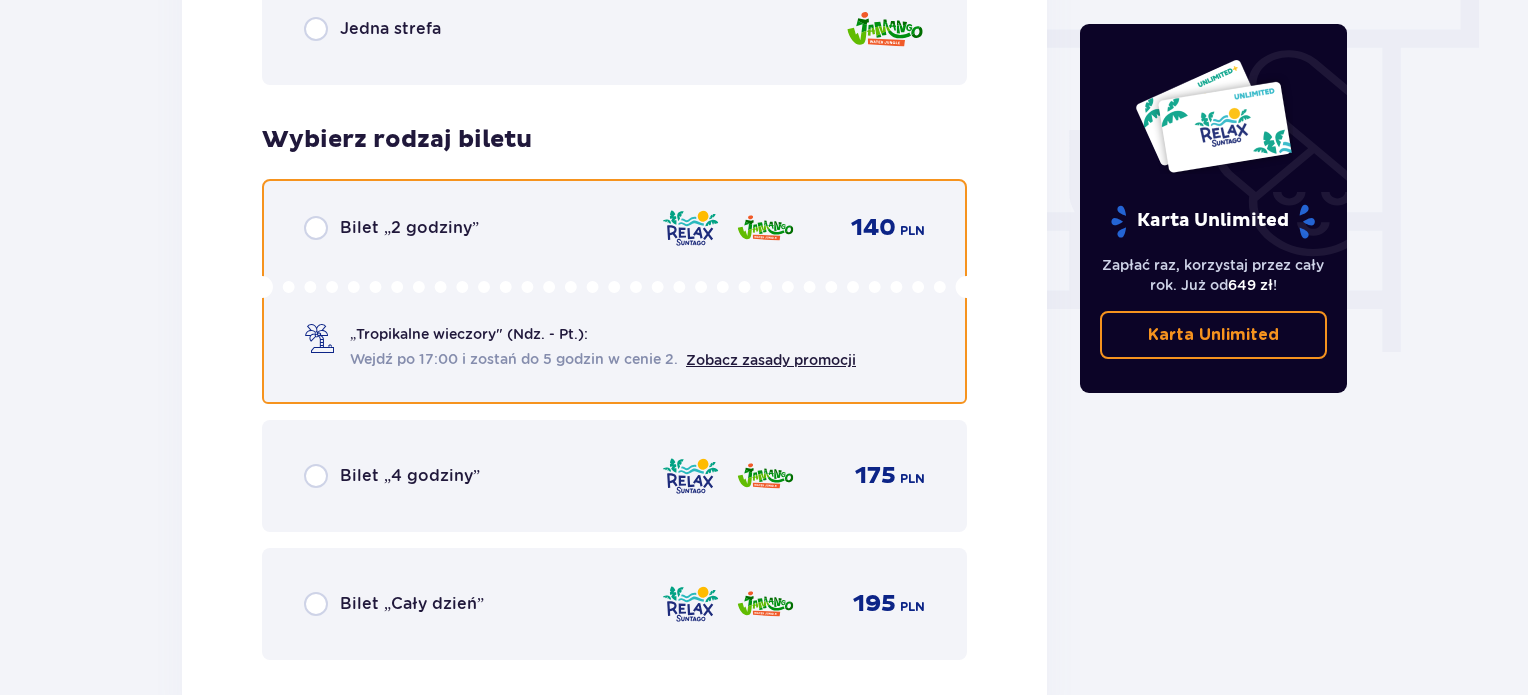 click at bounding box center [316, 228] 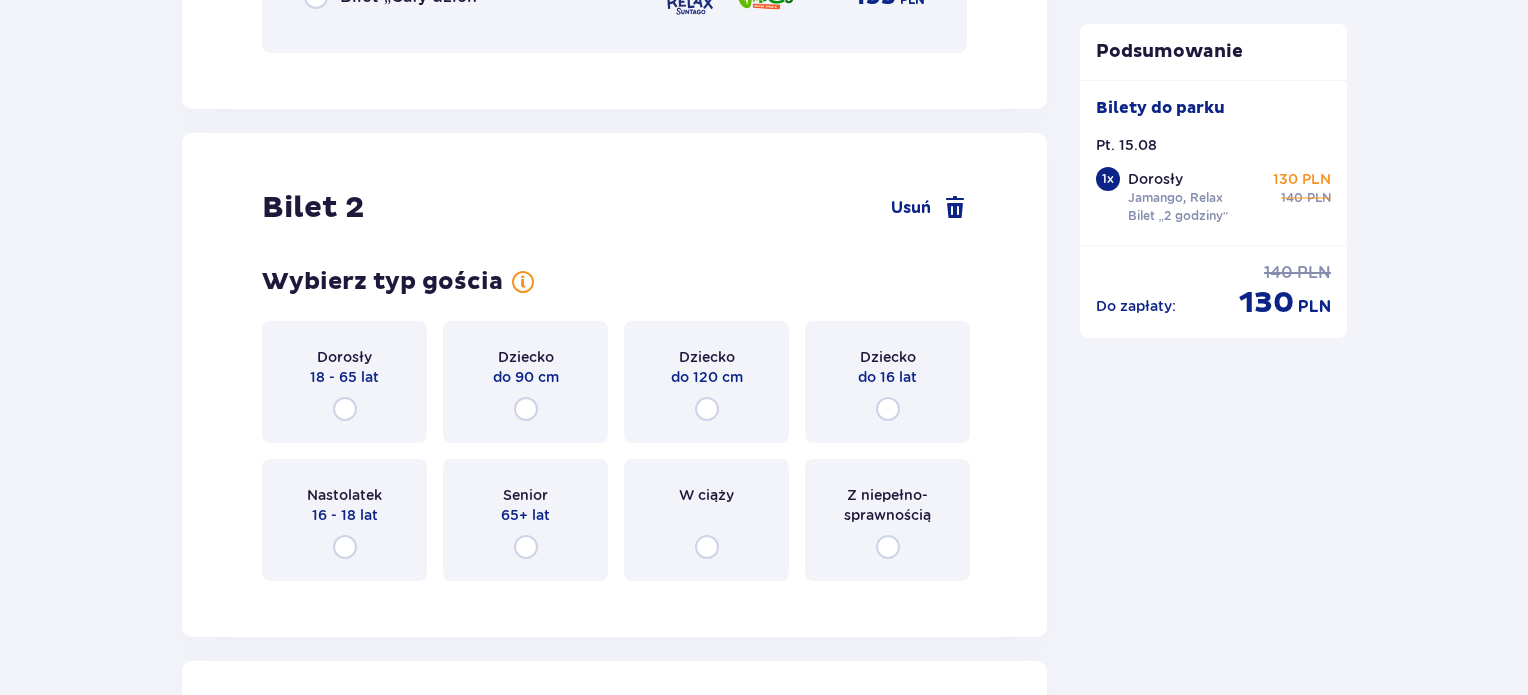 scroll, scrollTop: 2418, scrollLeft: 0, axis: vertical 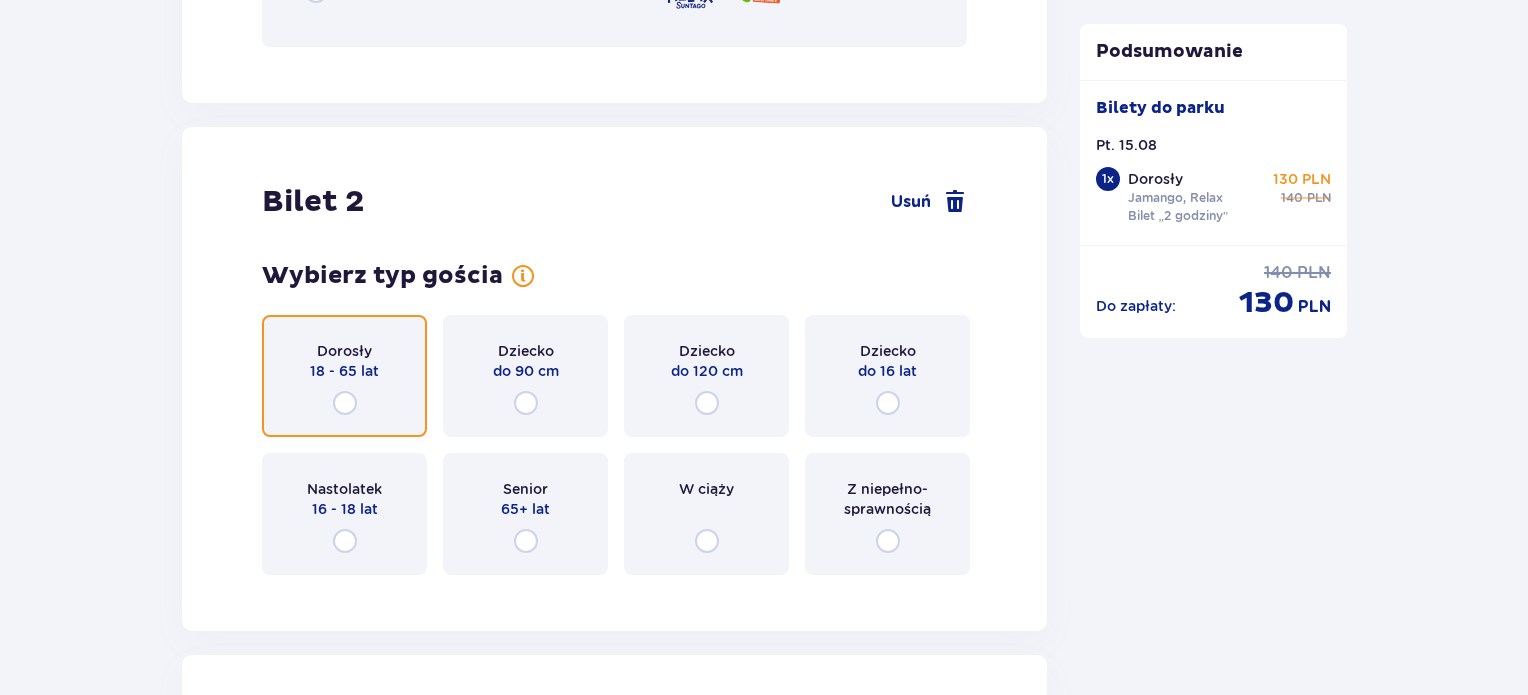 click at bounding box center (345, 403) 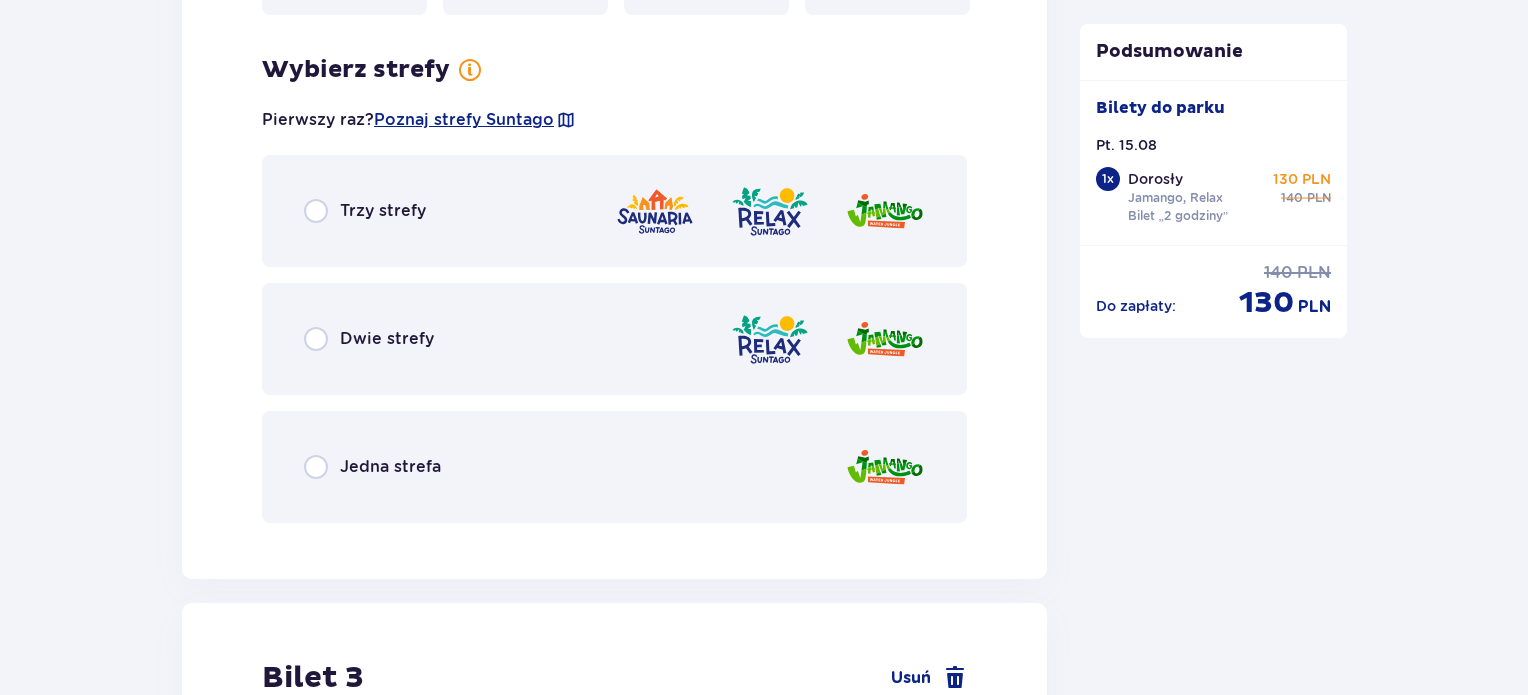 scroll, scrollTop: 3007, scrollLeft: 0, axis: vertical 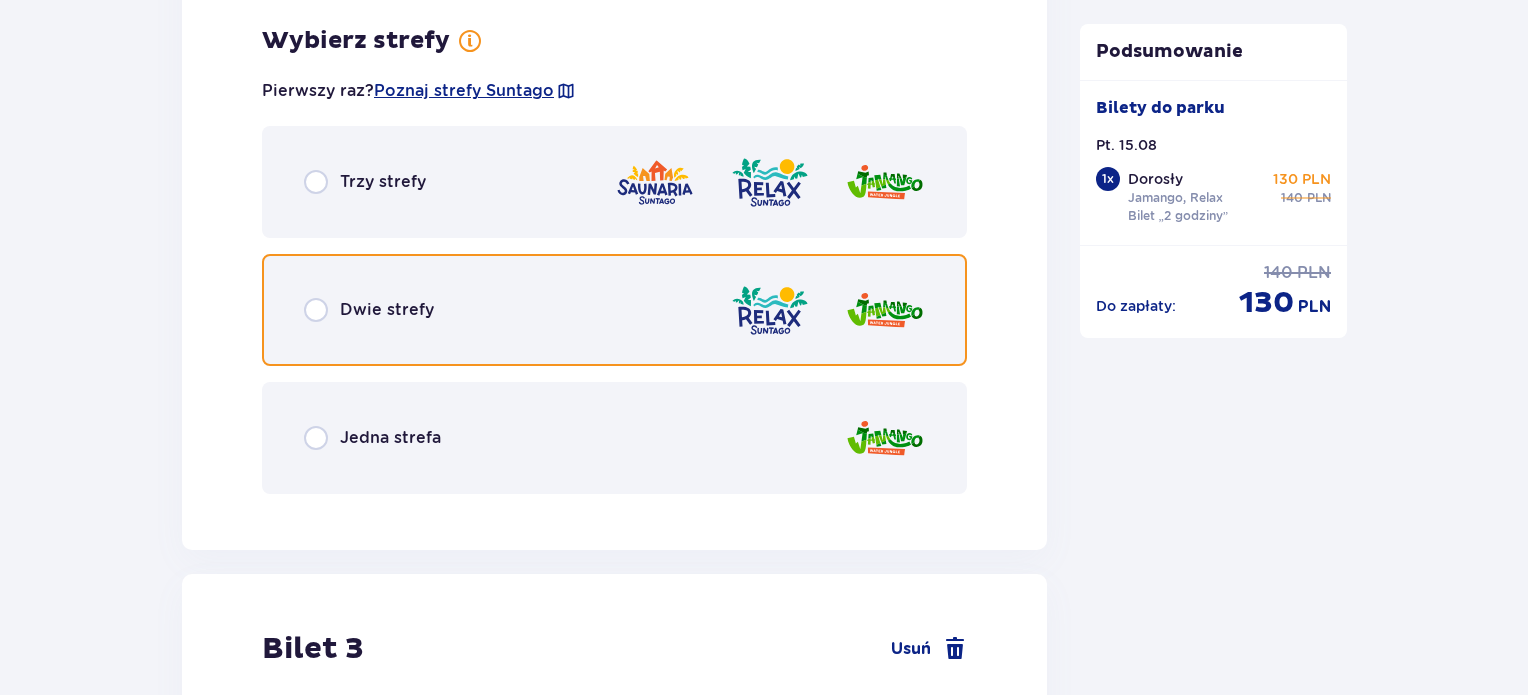 click at bounding box center (316, 310) 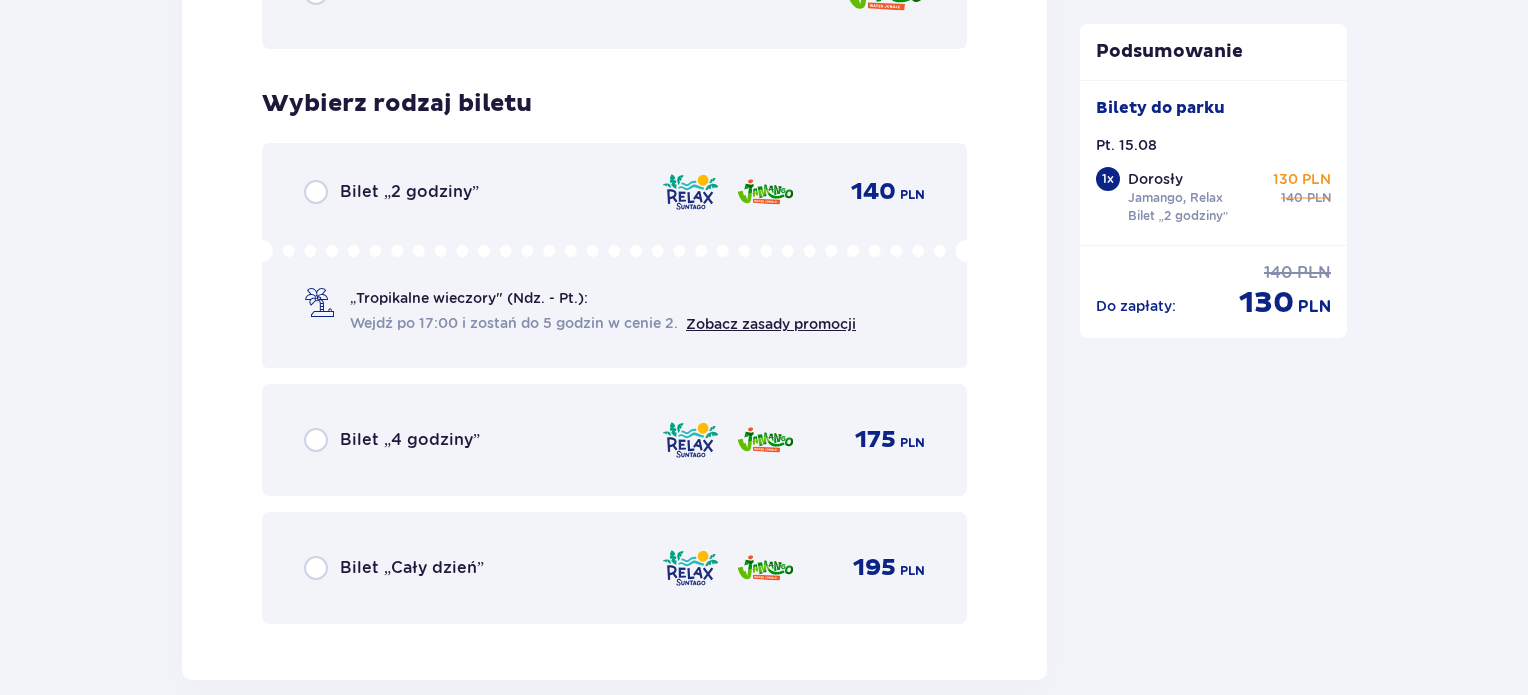 scroll, scrollTop: 3515, scrollLeft: 0, axis: vertical 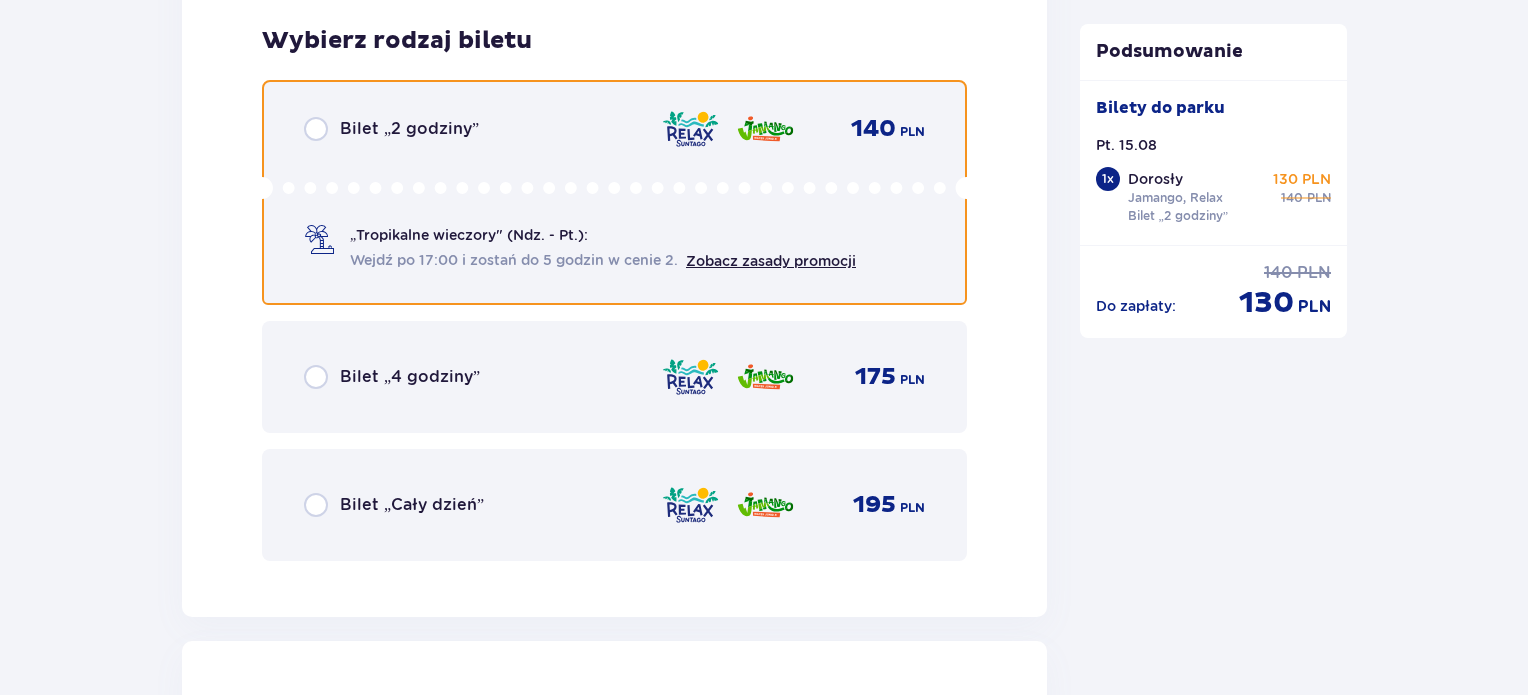 click at bounding box center (316, 129) 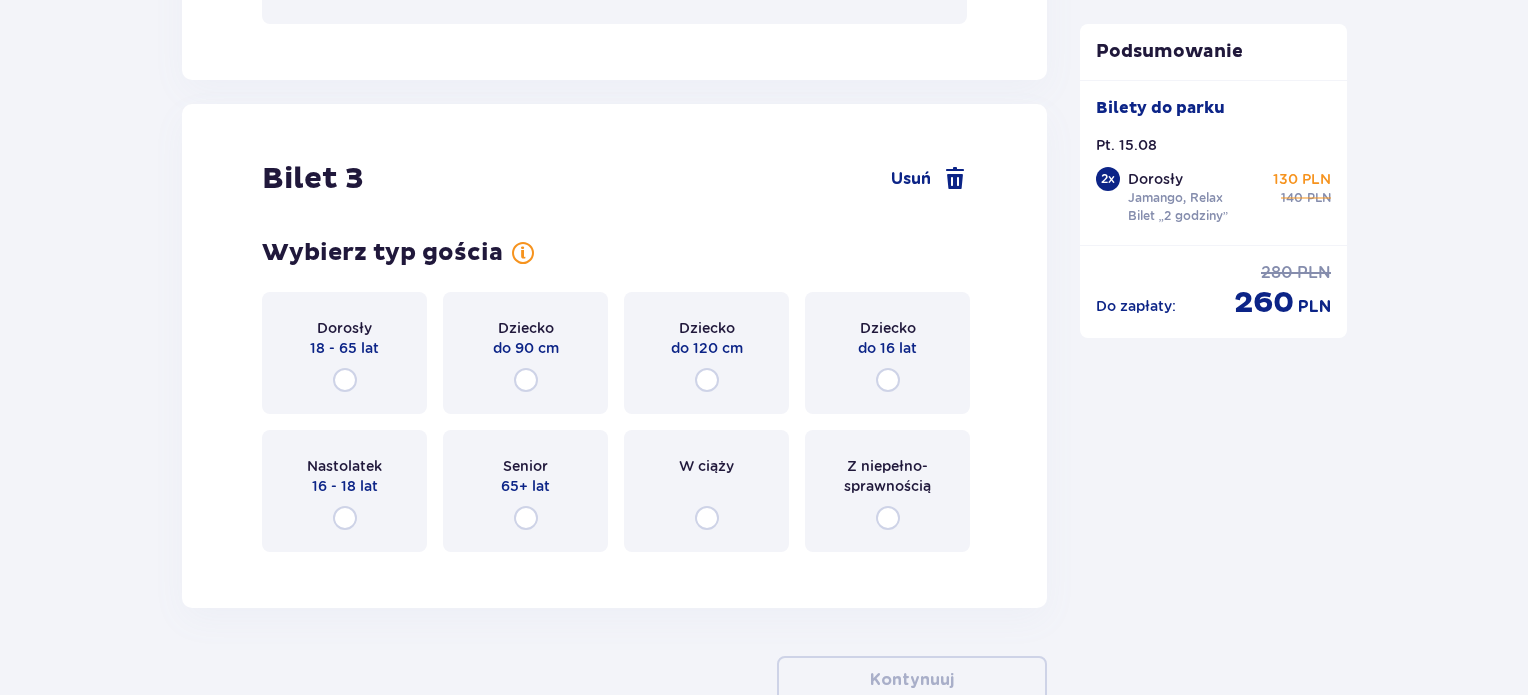 scroll, scrollTop: 4129, scrollLeft: 0, axis: vertical 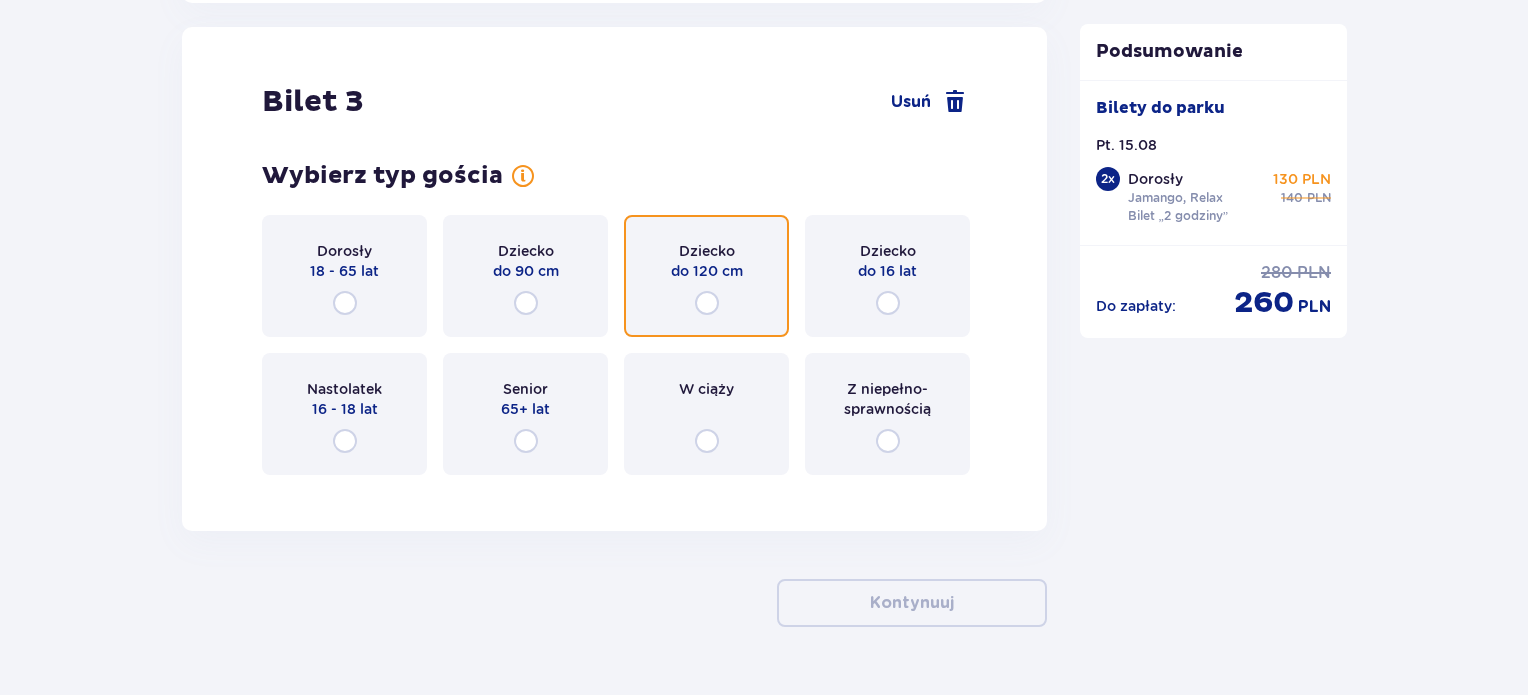 click at bounding box center (707, 303) 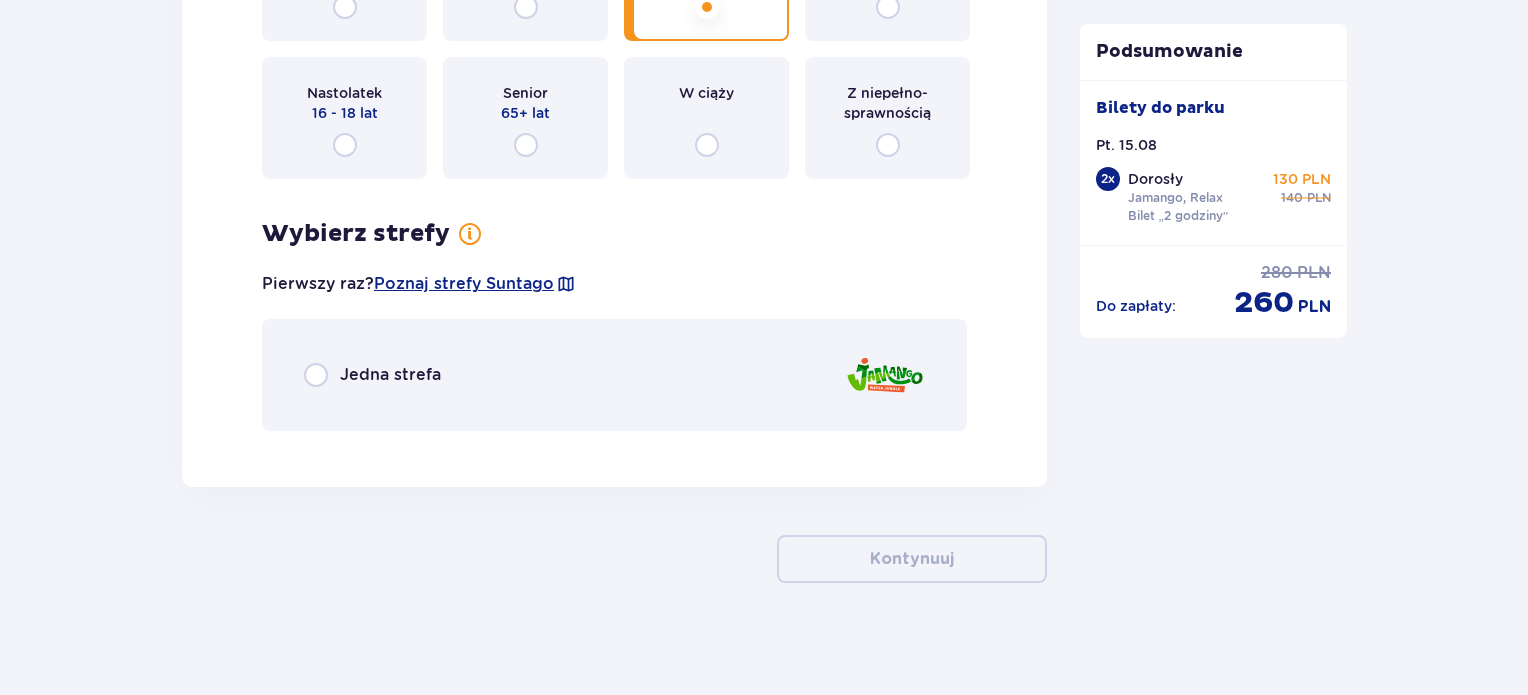 scroll, scrollTop: 4430, scrollLeft: 0, axis: vertical 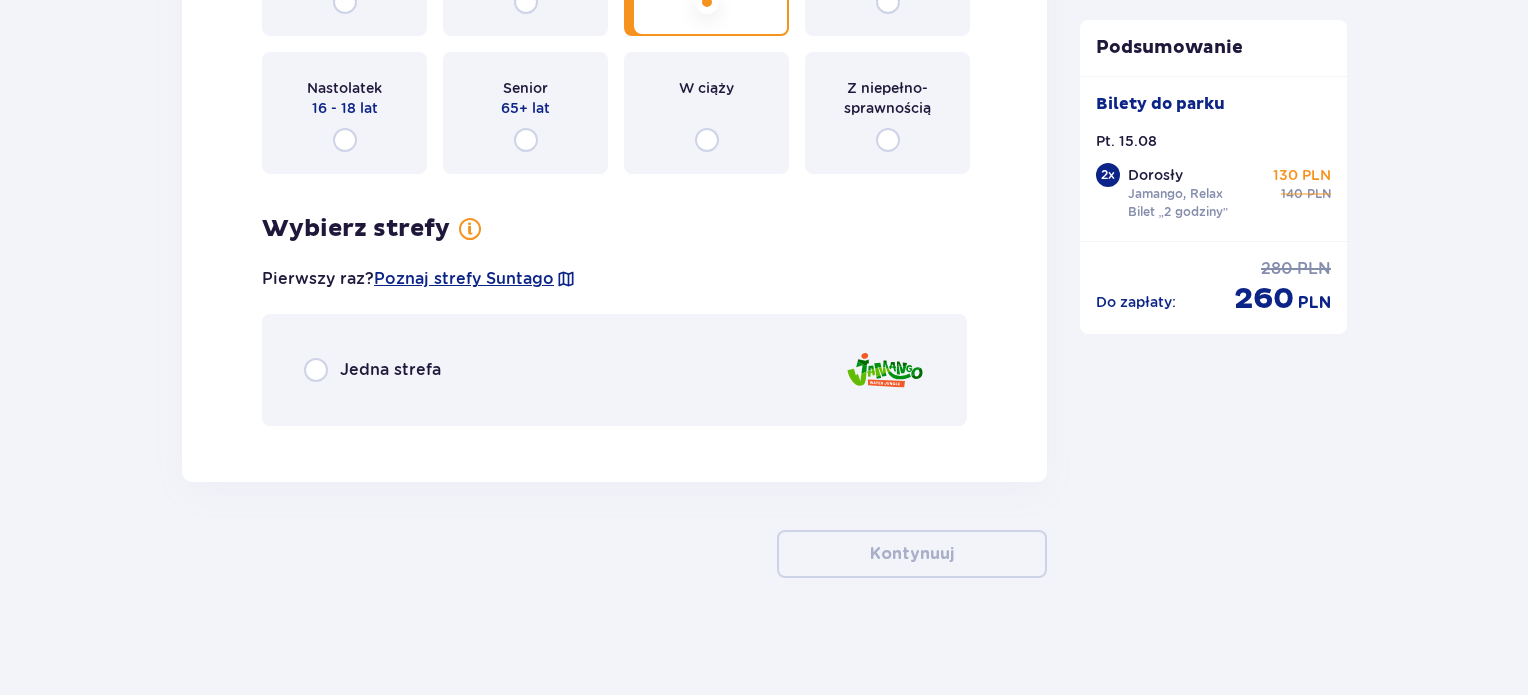 click on "Jedna strefa" at bounding box center (390, 370) 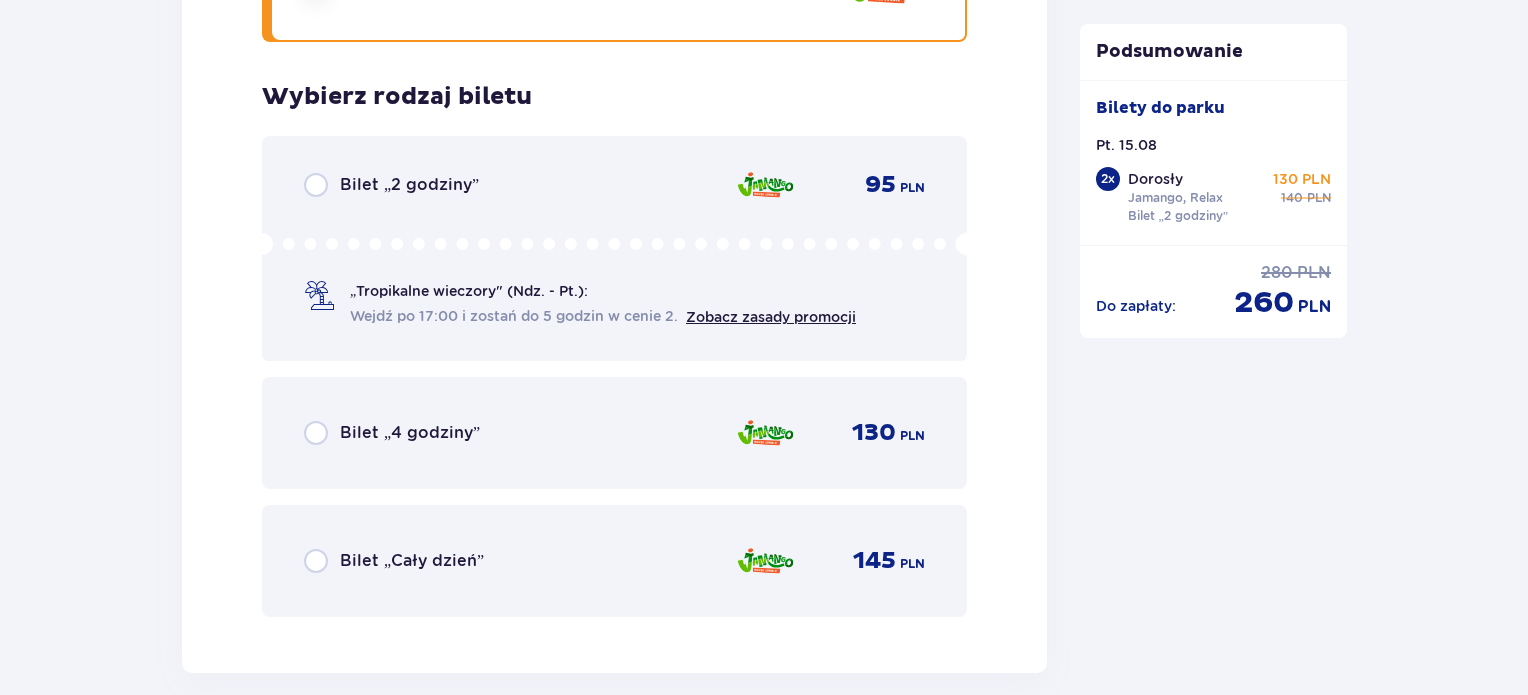 scroll, scrollTop: 4869, scrollLeft: 0, axis: vertical 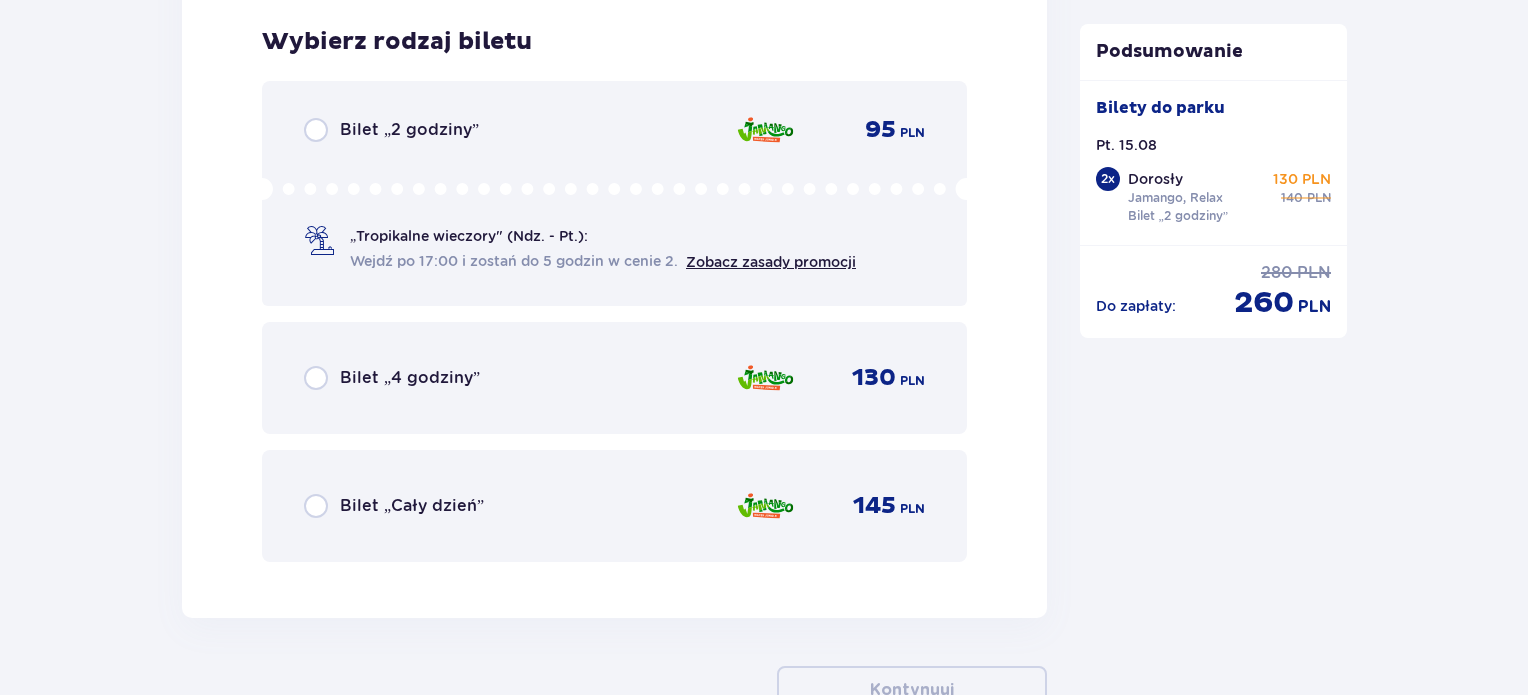 click on "Bilet „2 godziny”" at bounding box center (391, 130) 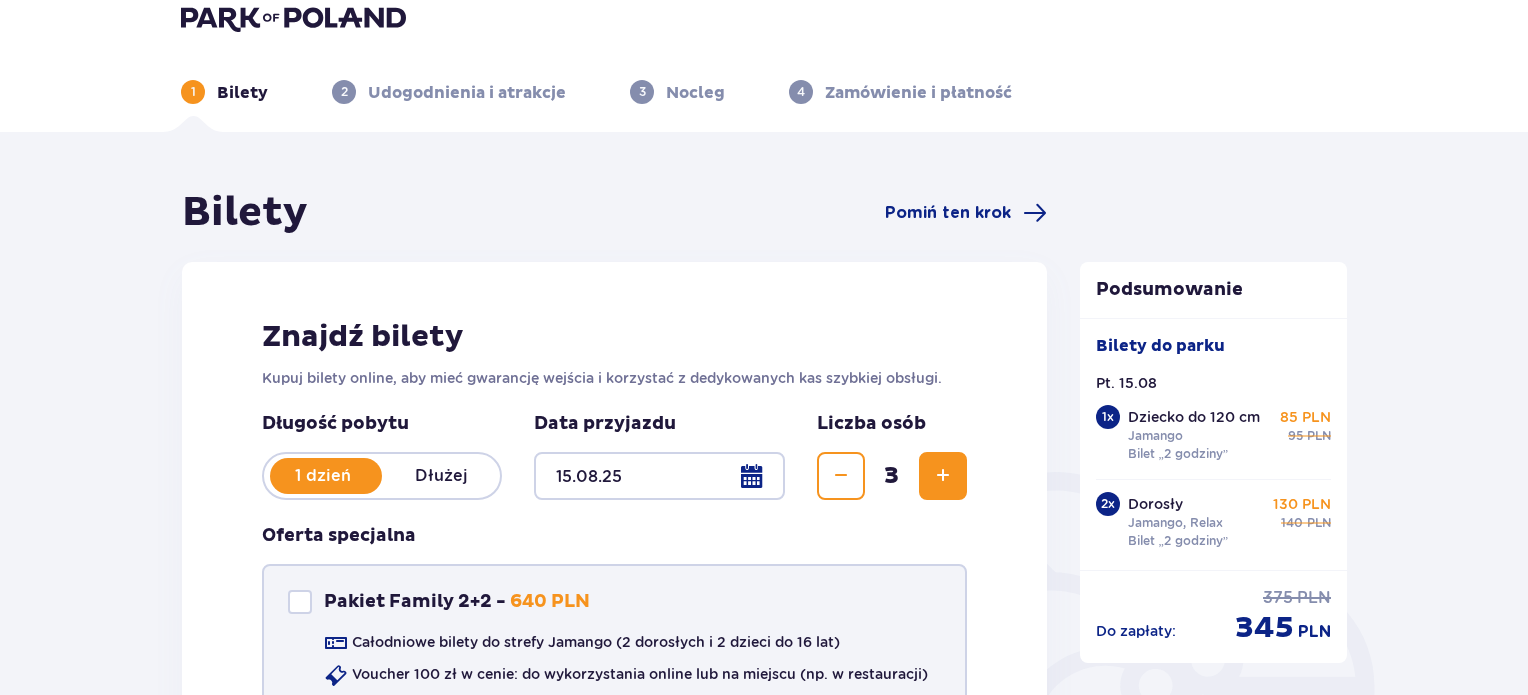 scroll, scrollTop: 0, scrollLeft: 0, axis: both 